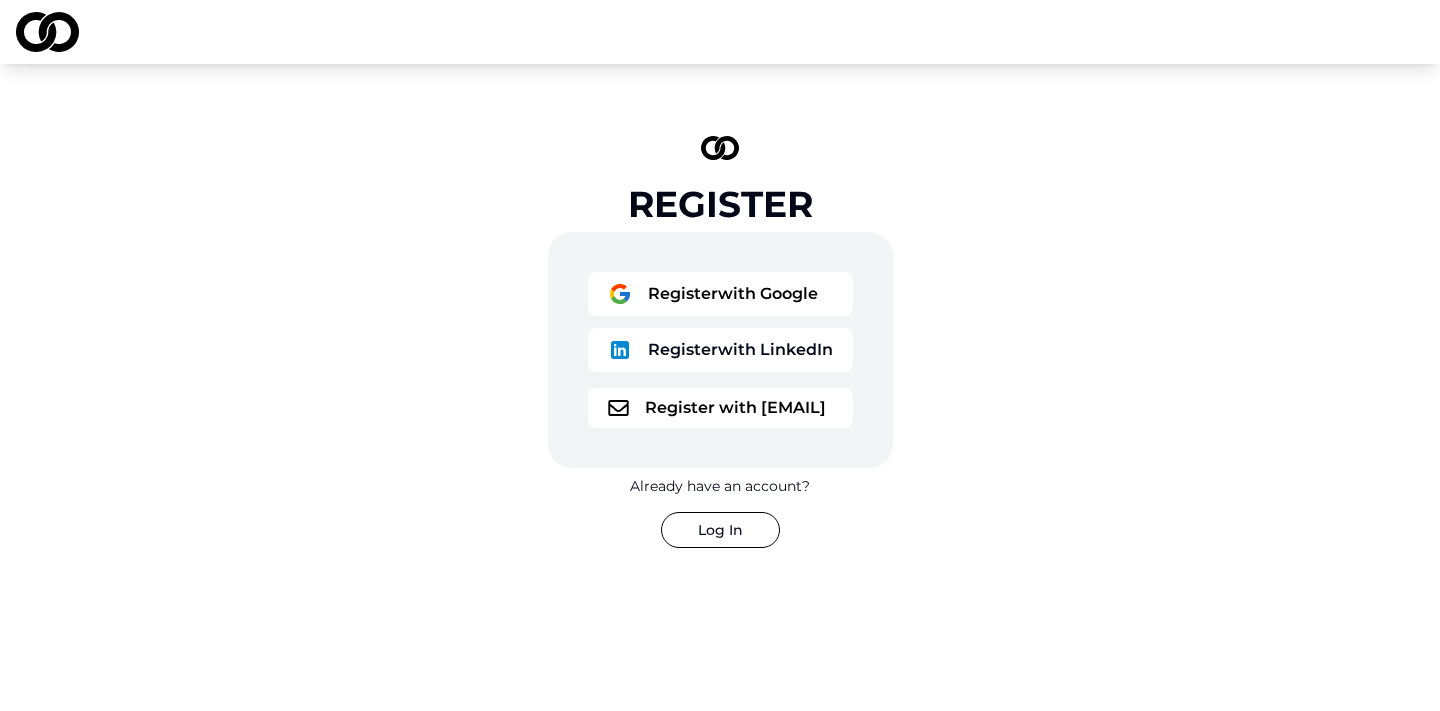 scroll, scrollTop: 0, scrollLeft: 0, axis: both 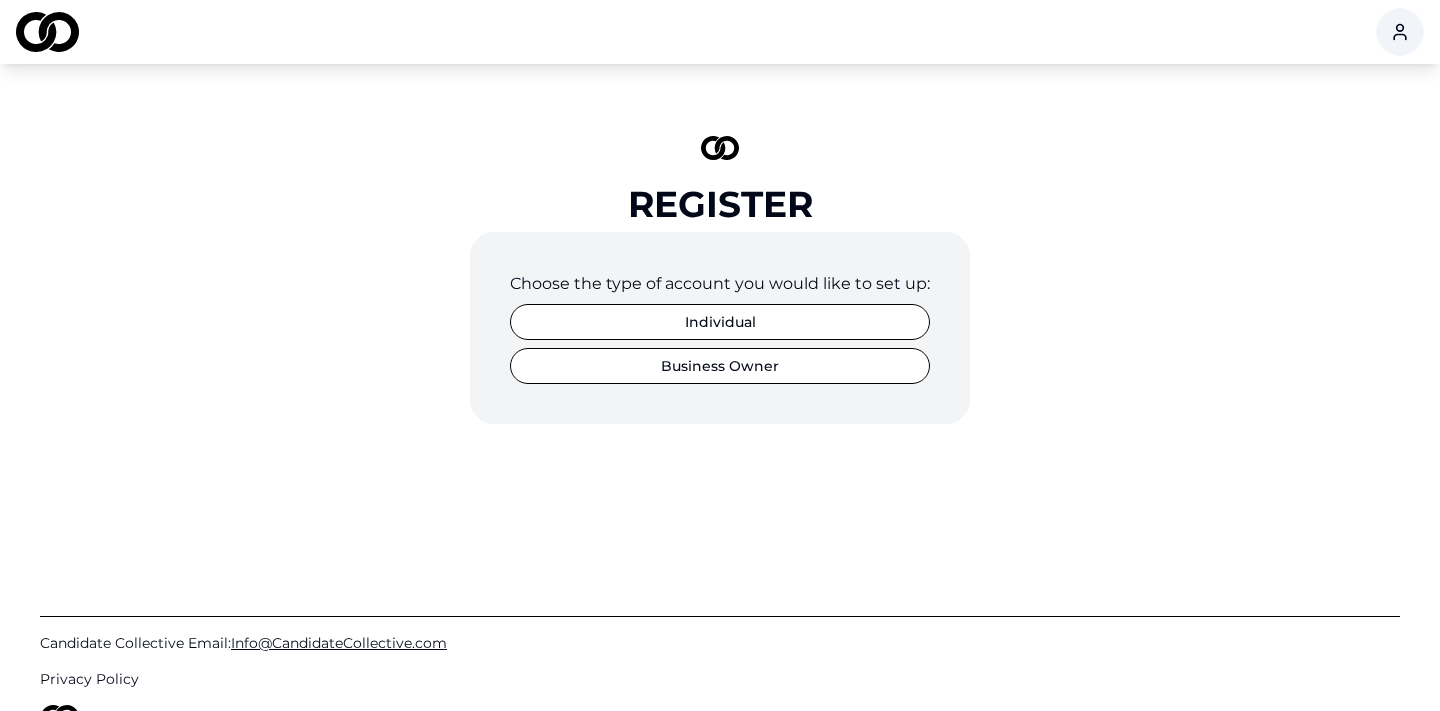 click on "Individual" at bounding box center (720, 322) 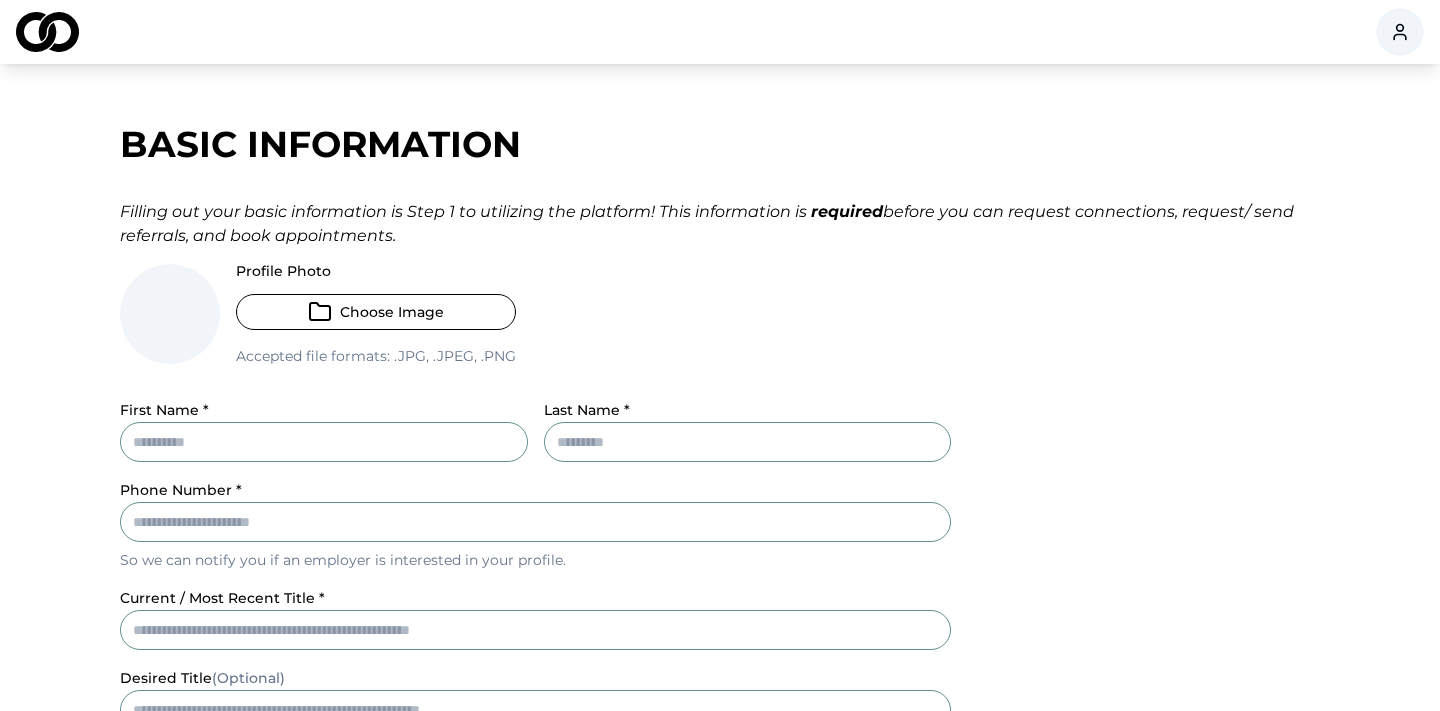 click on "Choose Image" at bounding box center (376, 312) 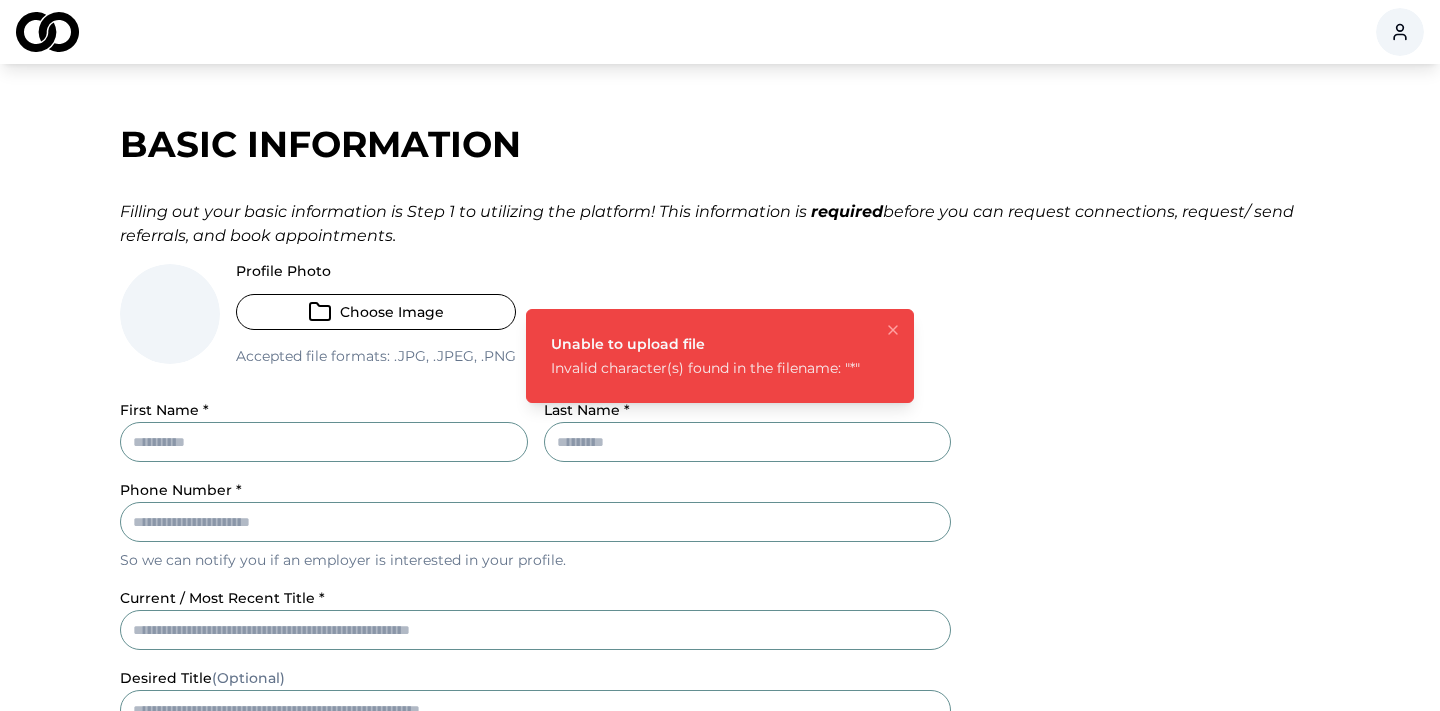 click on "Choose Image" at bounding box center [376, 312] 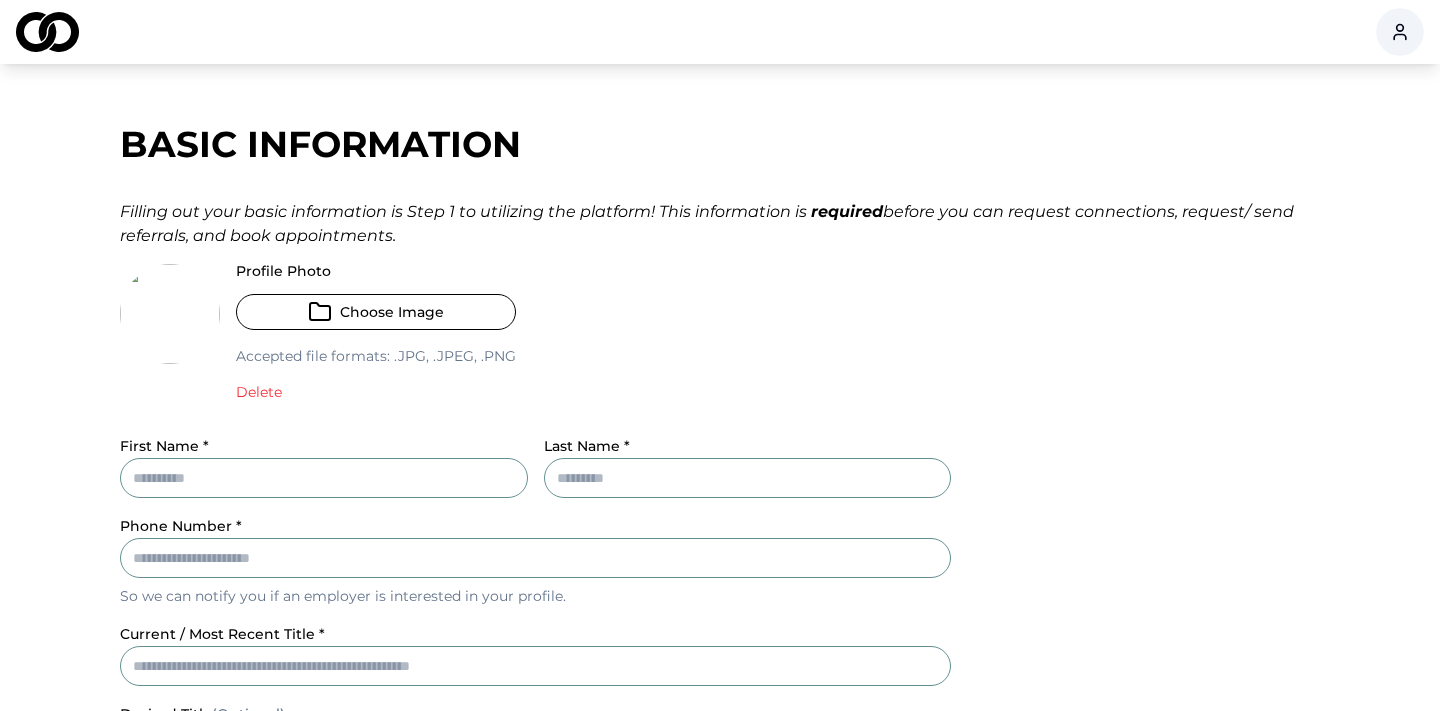 click on "Choose Image" at bounding box center (376, 312) 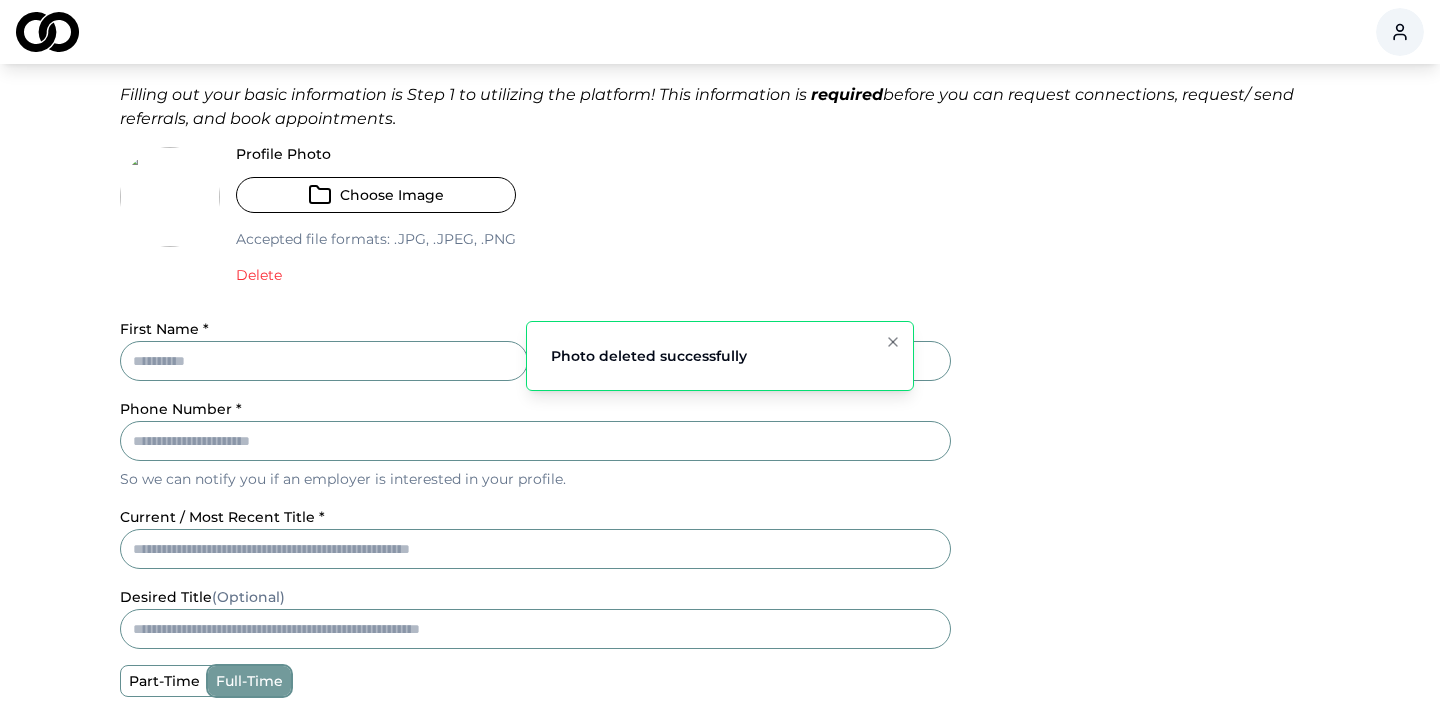 scroll, scrollTop: 168, scrollLeft: 0, axis: vertical 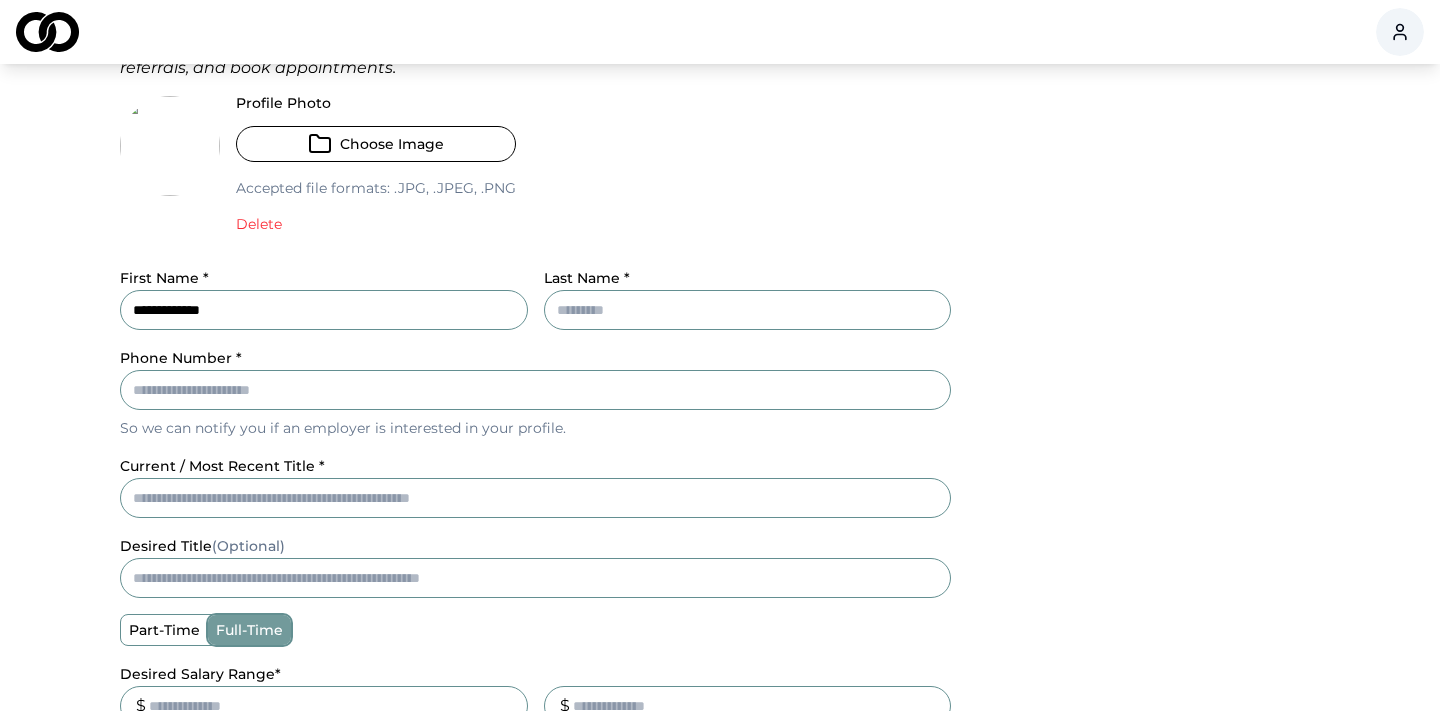 type on "**********" 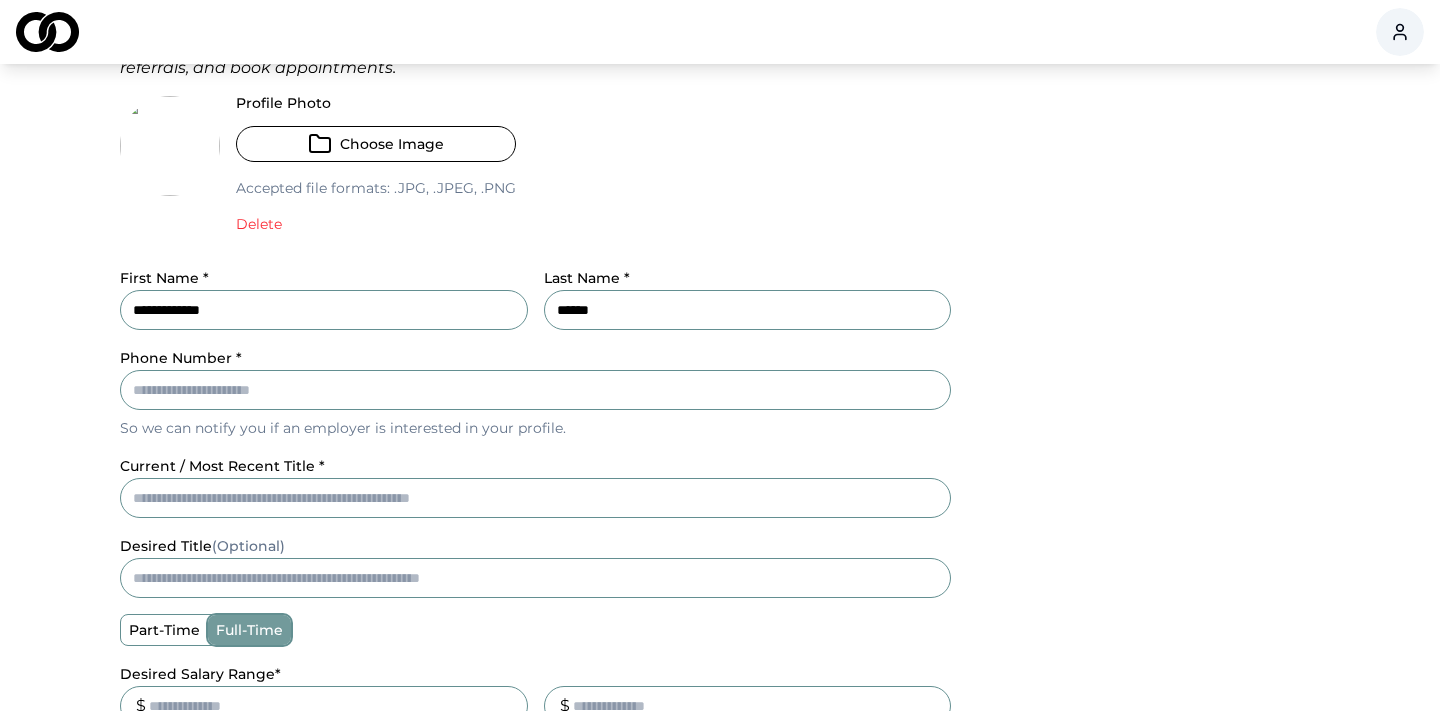 type on "******" 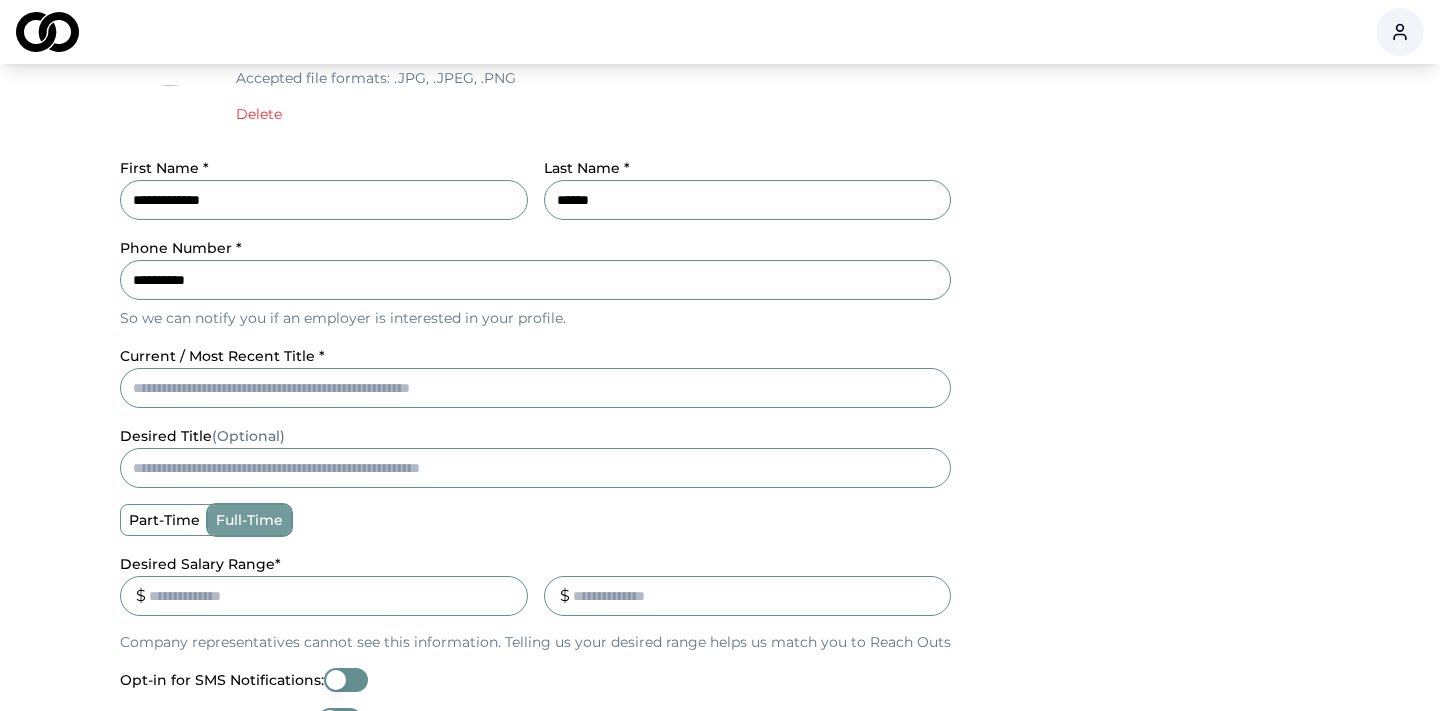 scroll, scrollTop: 284, scrollLeft: 0, axis: vertical 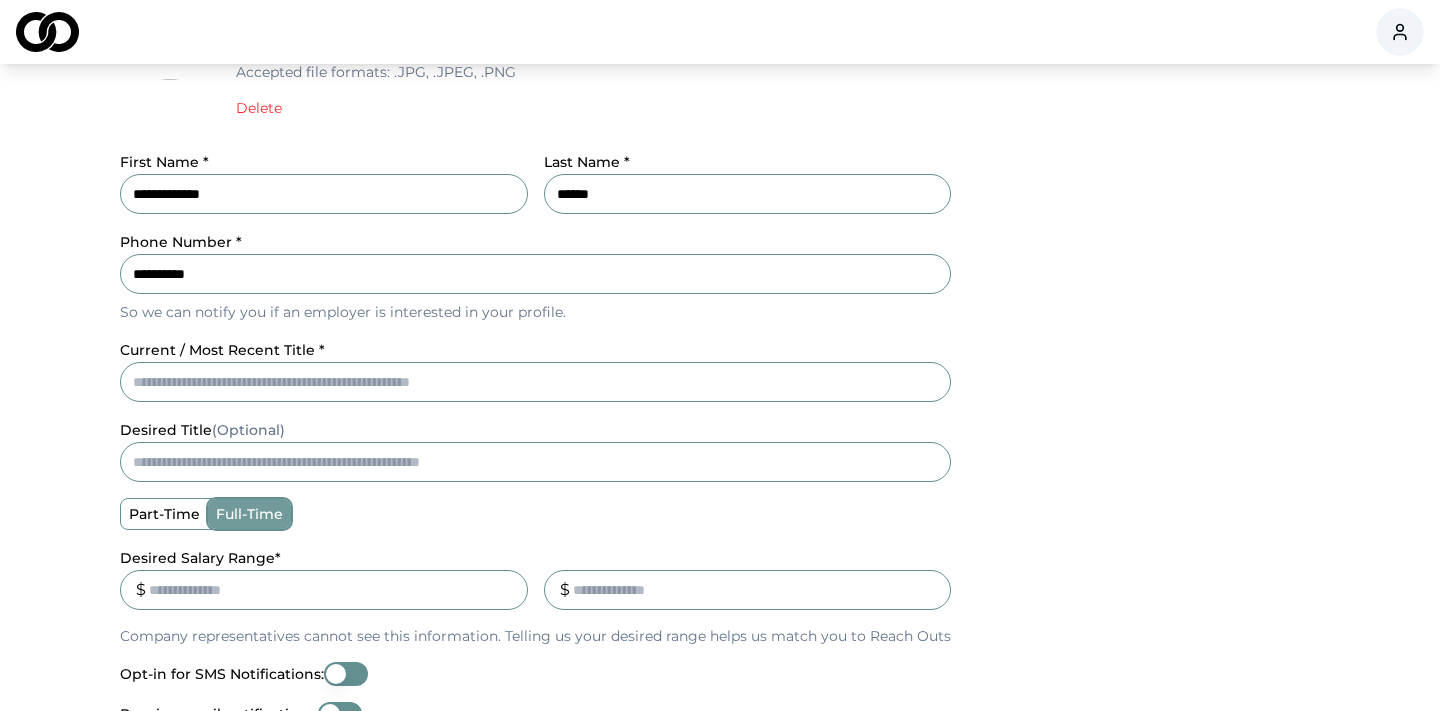 type on "**********" 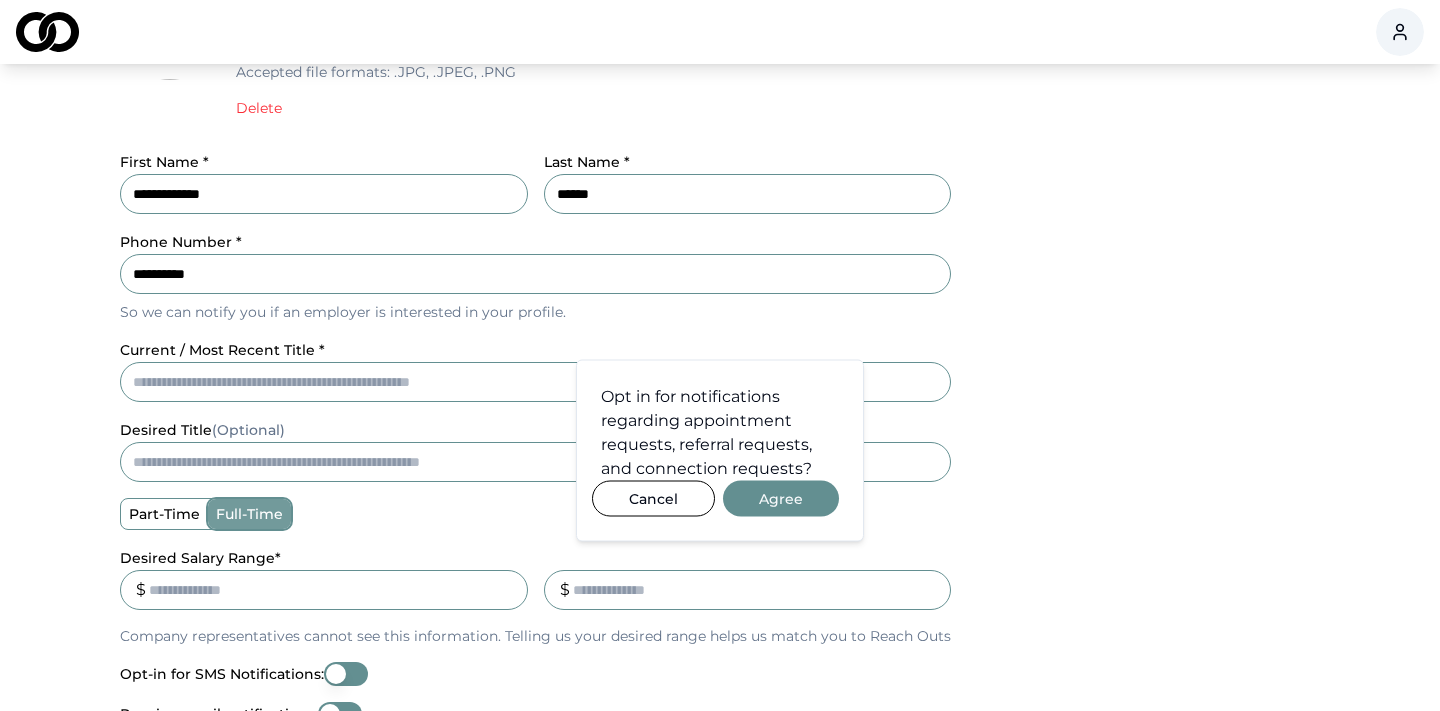 click on "Basic Information Filling out your basic information is Step 1 to utilizing the platform! This information is   required  before you can request connections, request/ send referrals, and book appointments. Profile Photo Choose Image Accepted file formats:   .jpg, .jpeg, .png Delete First Name * [NAME] Last Name * [NAME] Phone Number * [PHONE] So we can notify you if an employer is interested in your profile. current / most recent title * desired title  (Optional) part-time full-time Desired Salary Range * $ _ $ Company representatives cannot see this information. Telling us your desired range helps us match you to Reach Outs Opt-in for SMS Notifications:  Receive email notifications:  Notification Preferences:  Open City * [CITY] State * [STATE] Zip Code* [ZIP] Willing to Relocate? * yes no I accept the terms of use. View terms of use Submit" at bounding box center [720, 421] 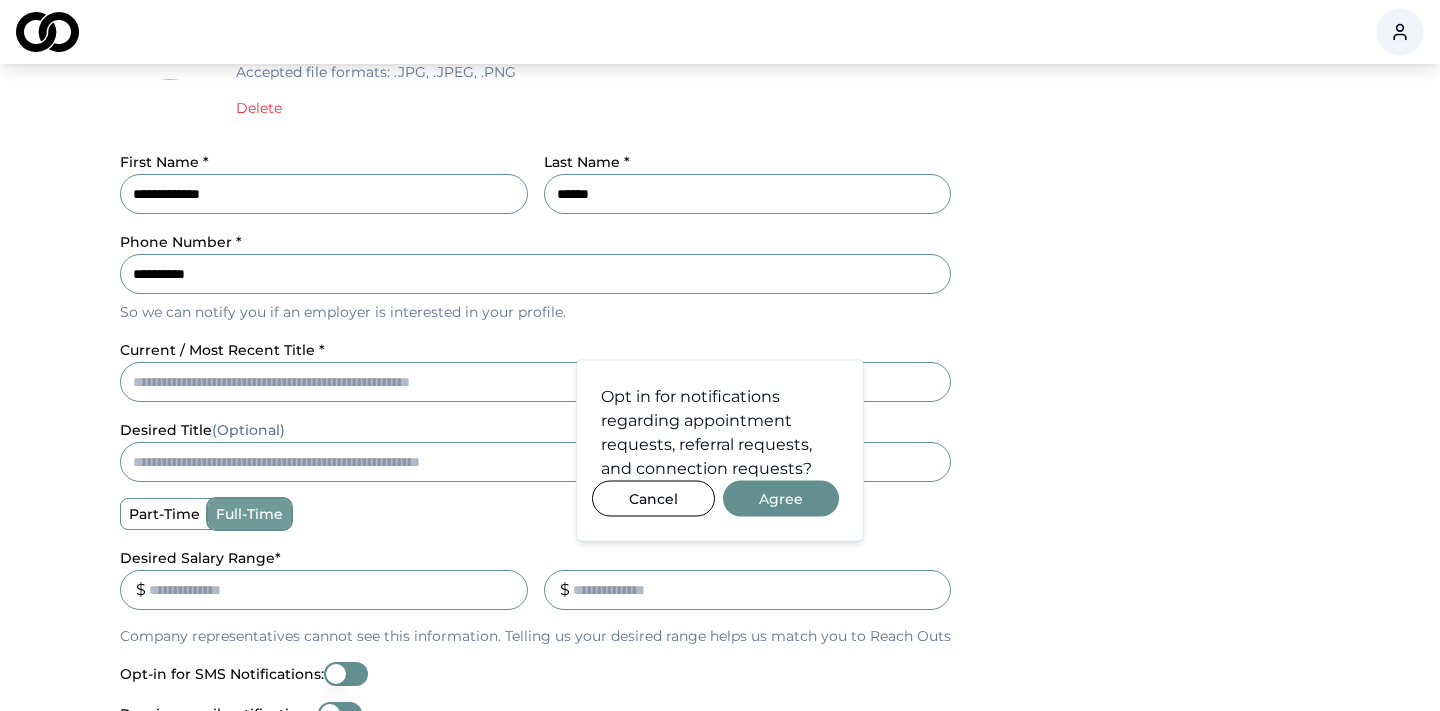 type 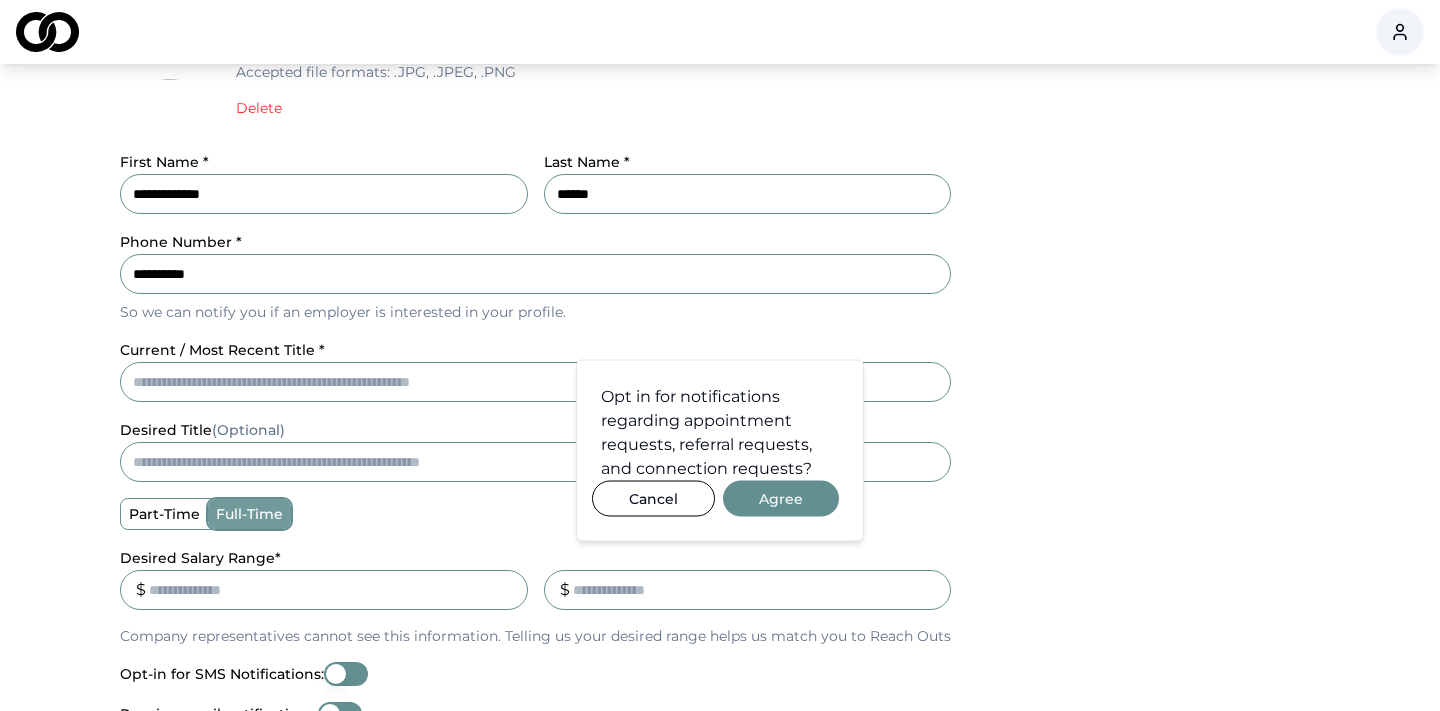 click on "Agree" at bounding box center (781, 499) 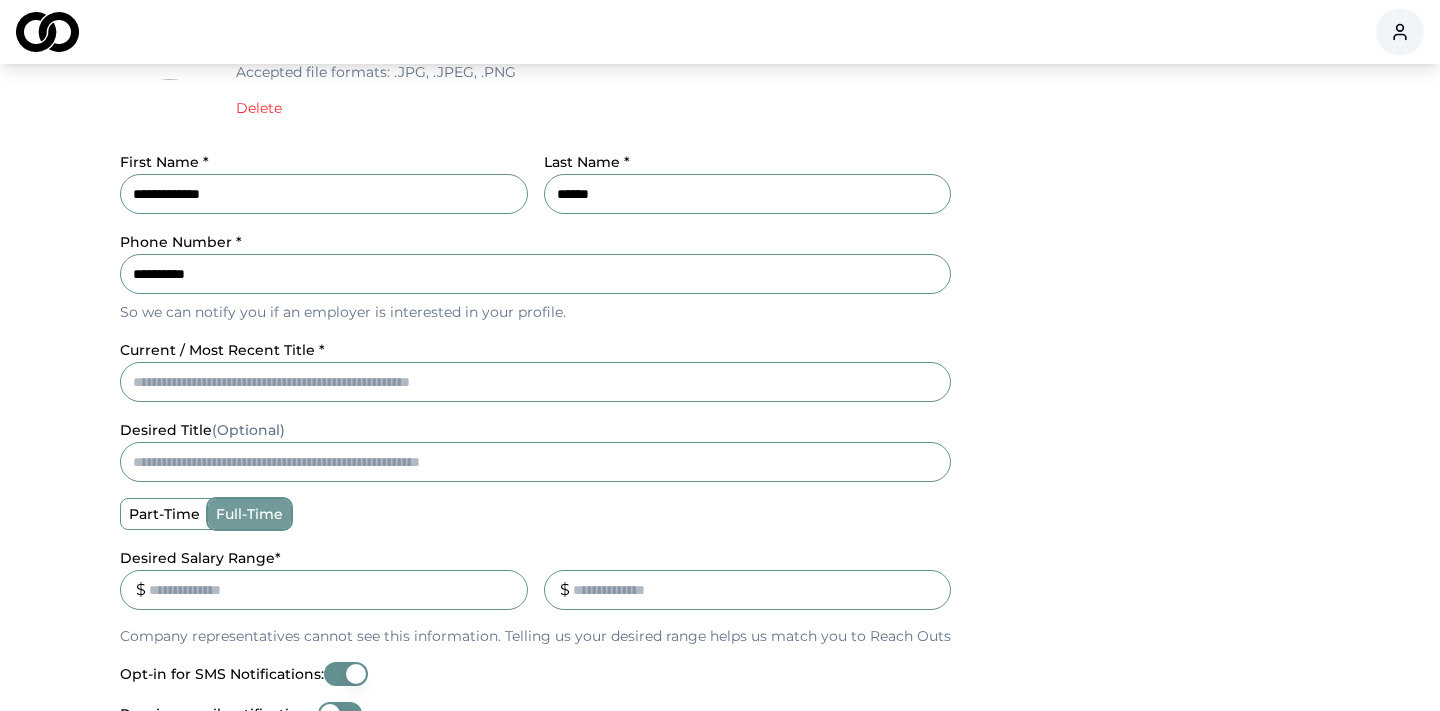 click on "current / most recent title *" at bounding box center [535, 382] 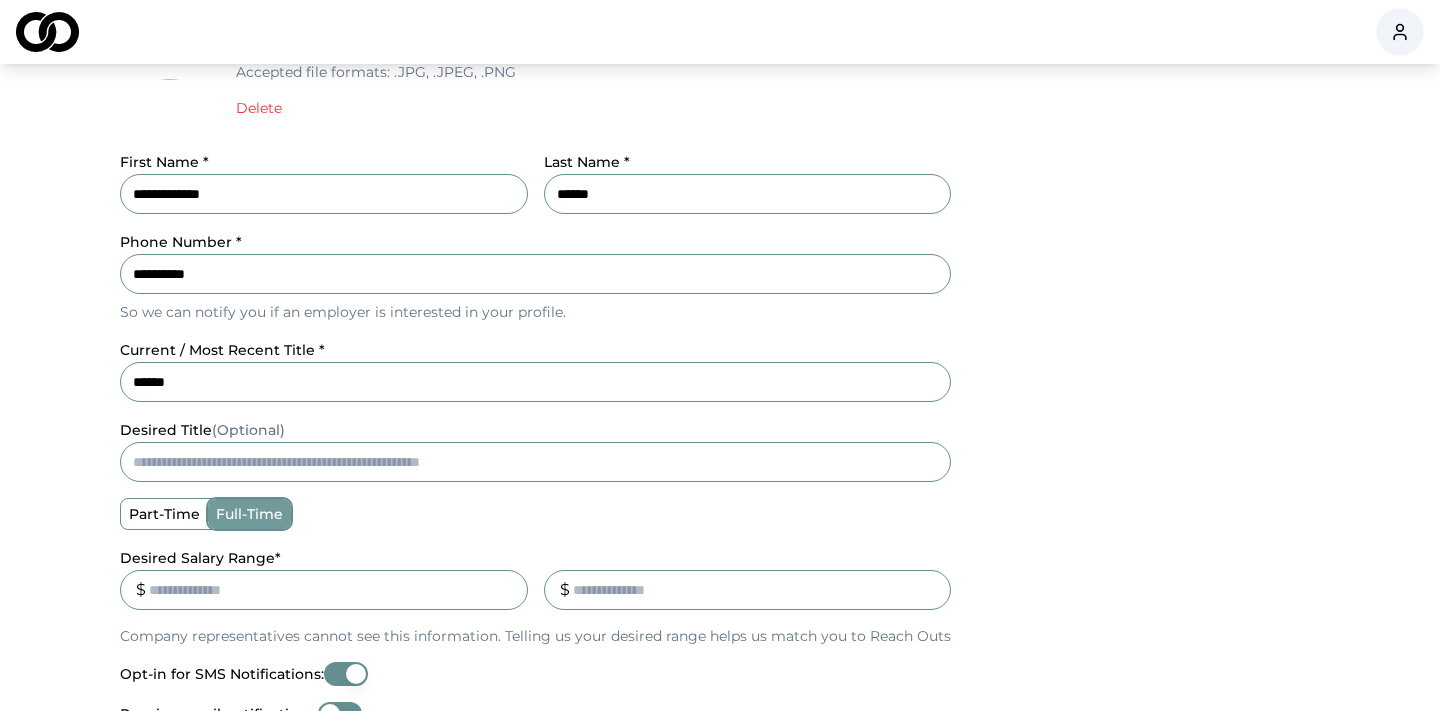 type on "******" 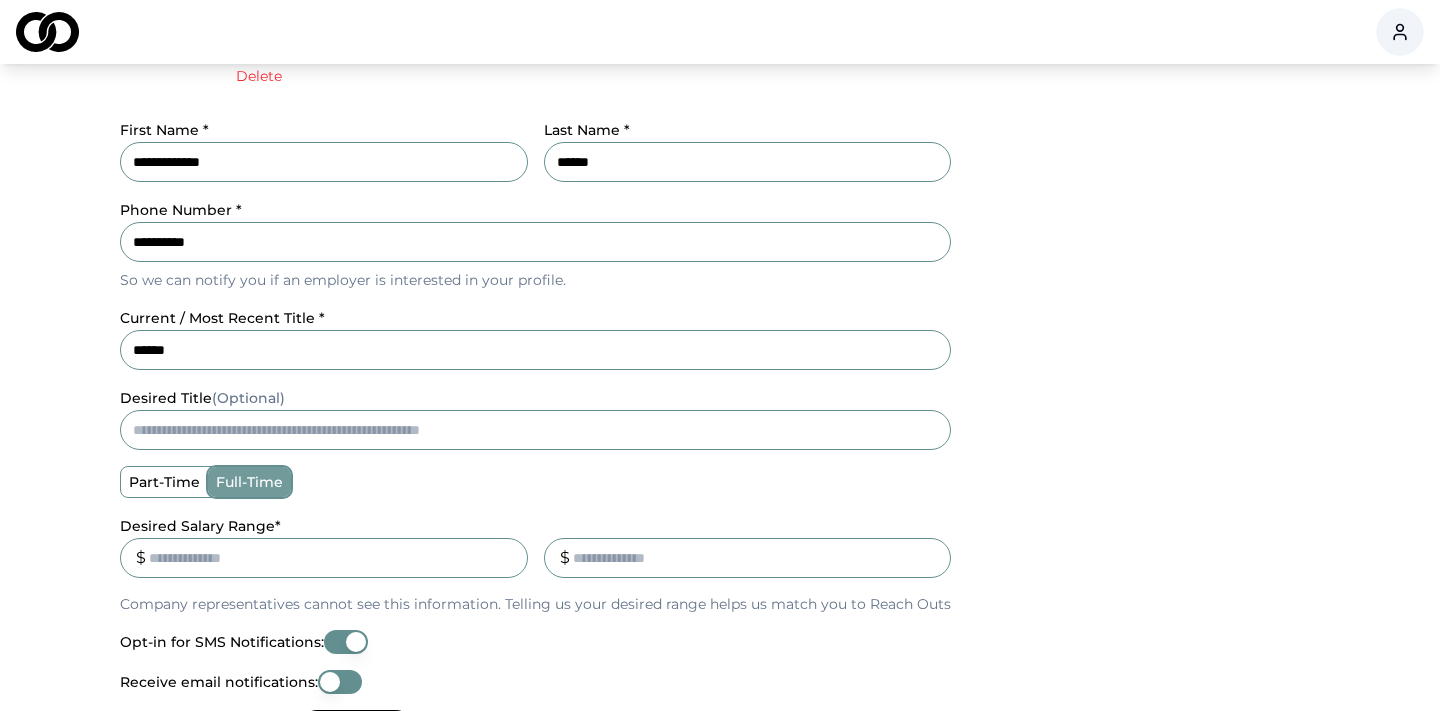 scroll, scrollTop: 318, scrollLeft: 0, axis: vertical 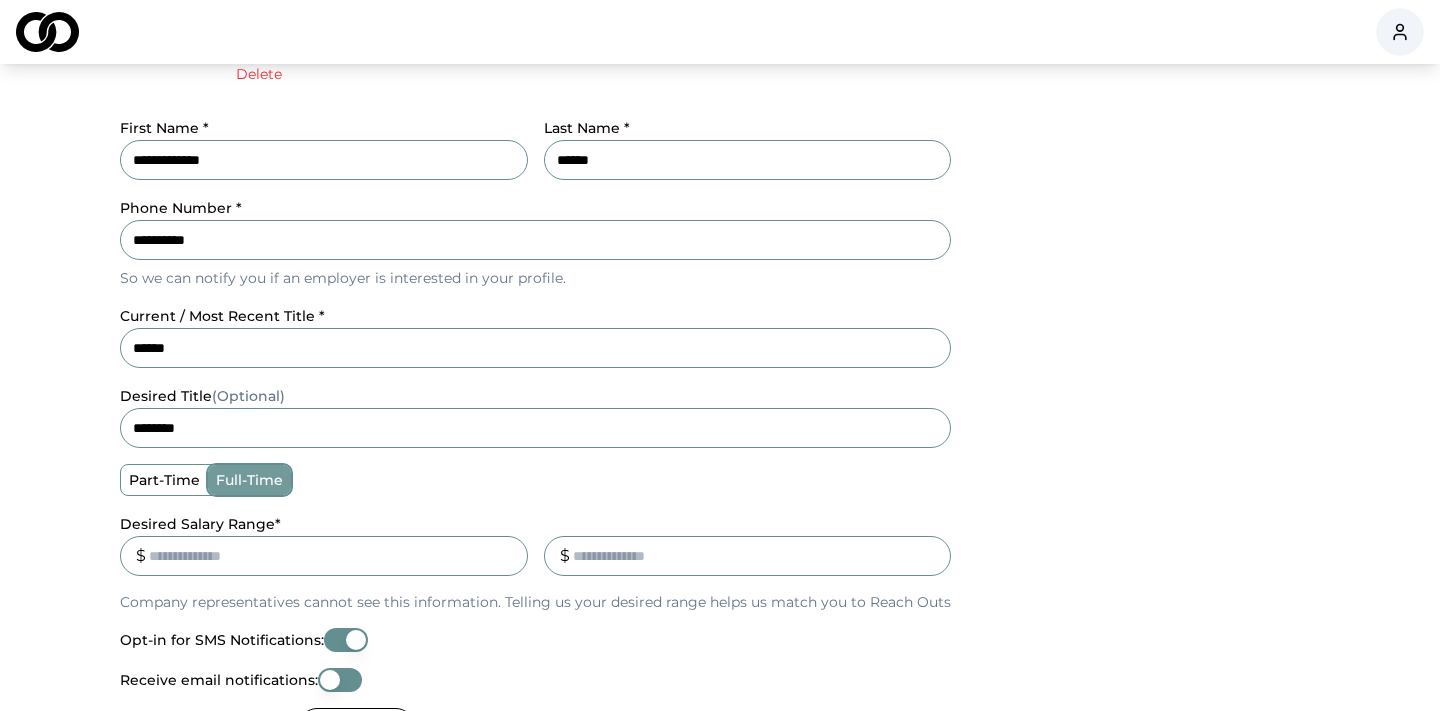 type on "********" 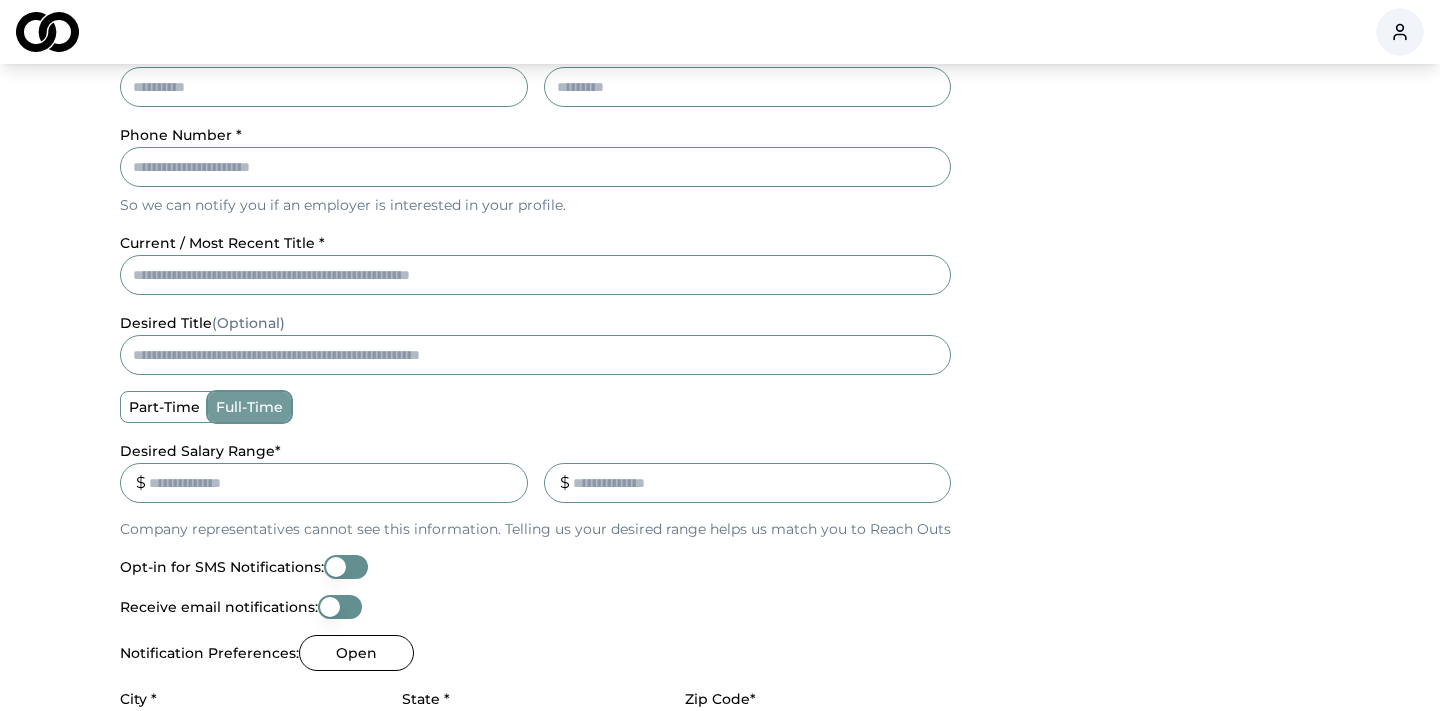 scroll, scrollTop: 325, scrollLeft: 0, axis: vertical 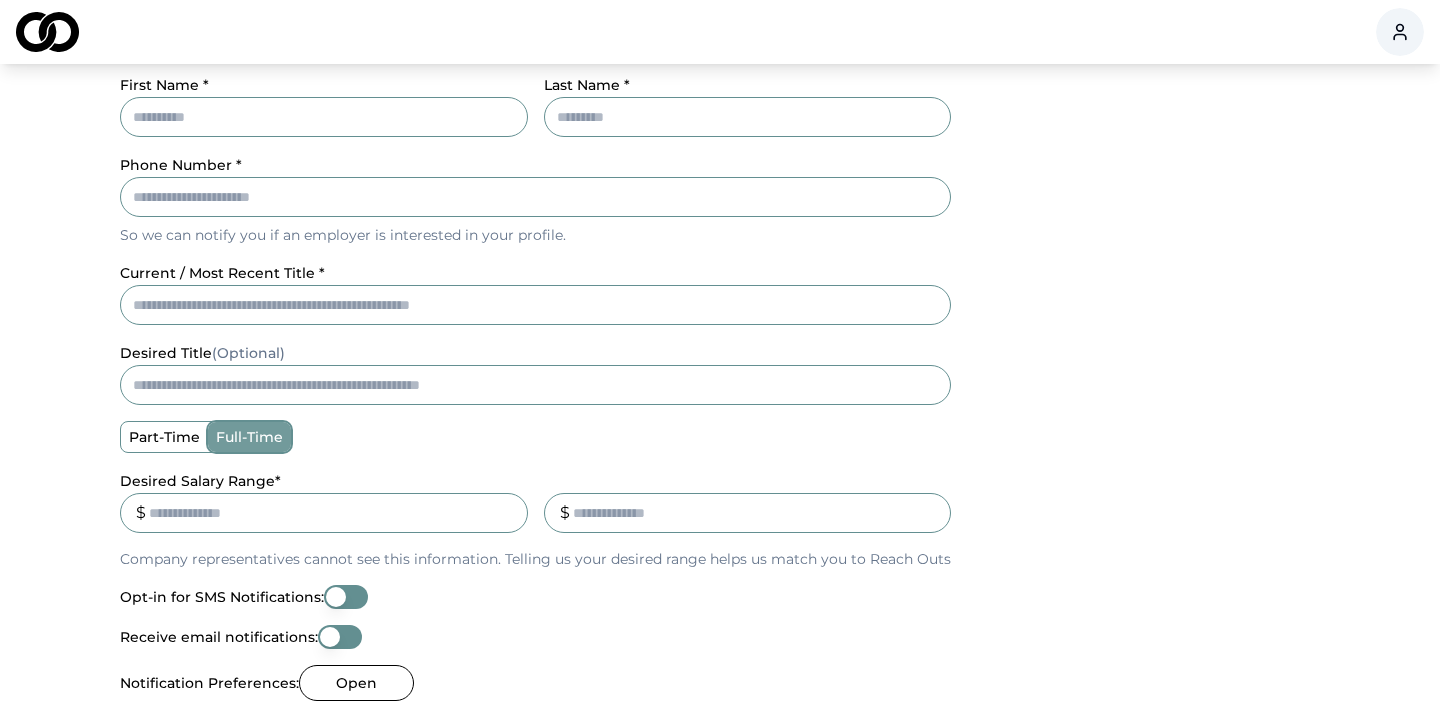 click on "desired title  (Optional)" at bounding box center [535, 385] 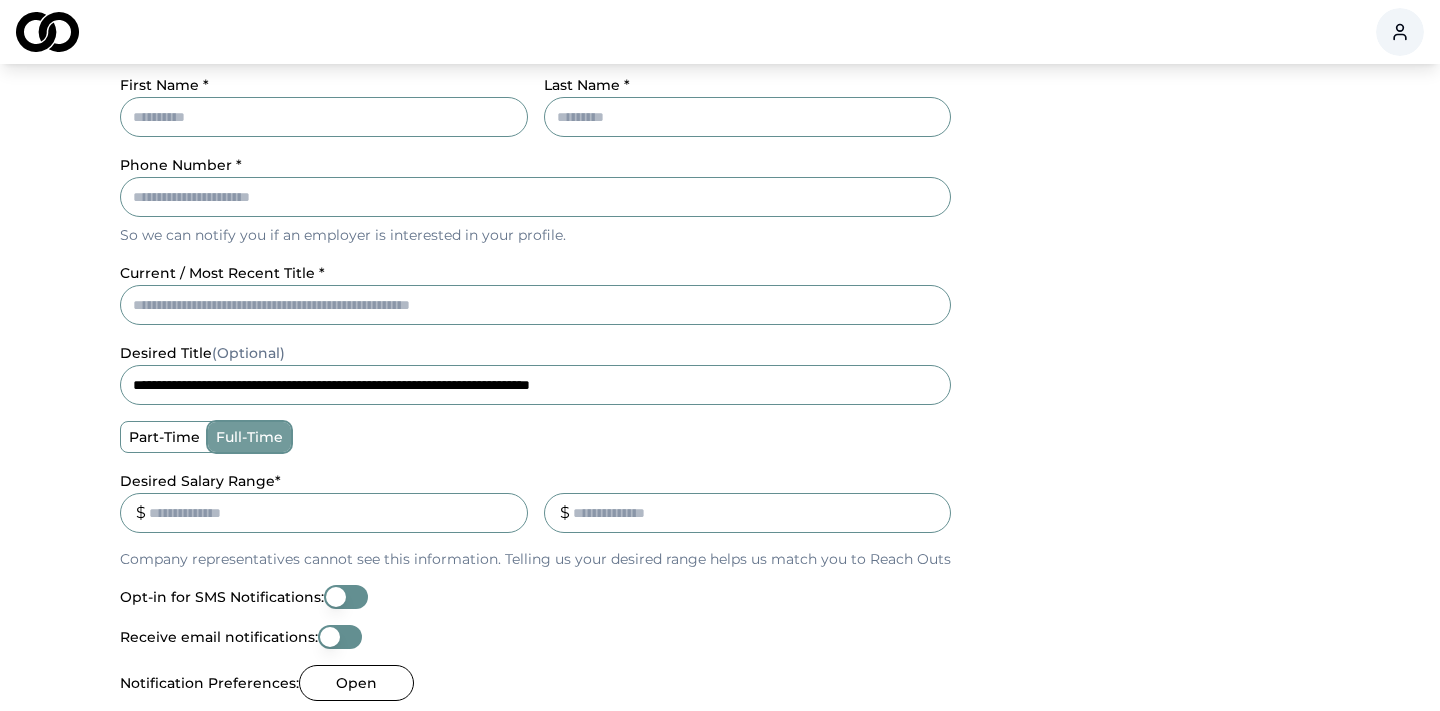 type on "**********" 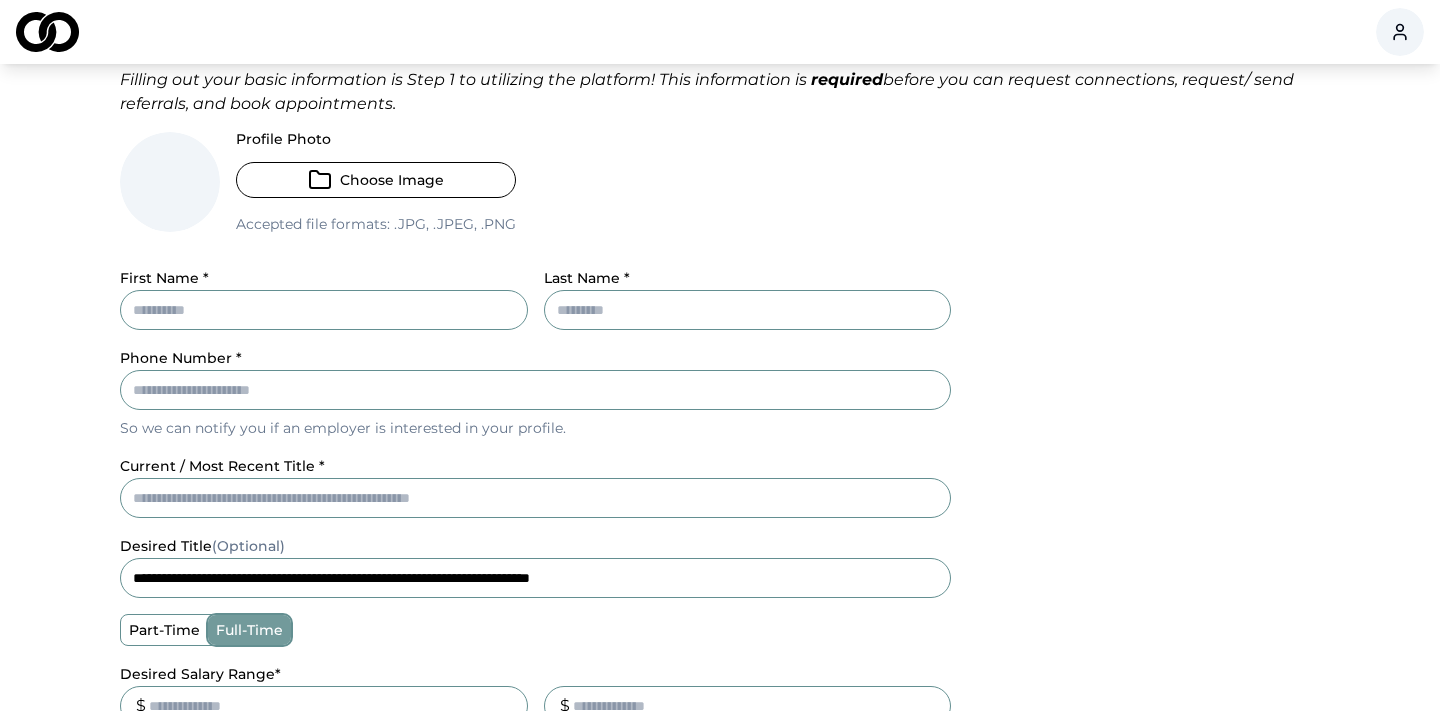 scroll, scrollTop: 66, scrollLeft: 0, axis: vertical 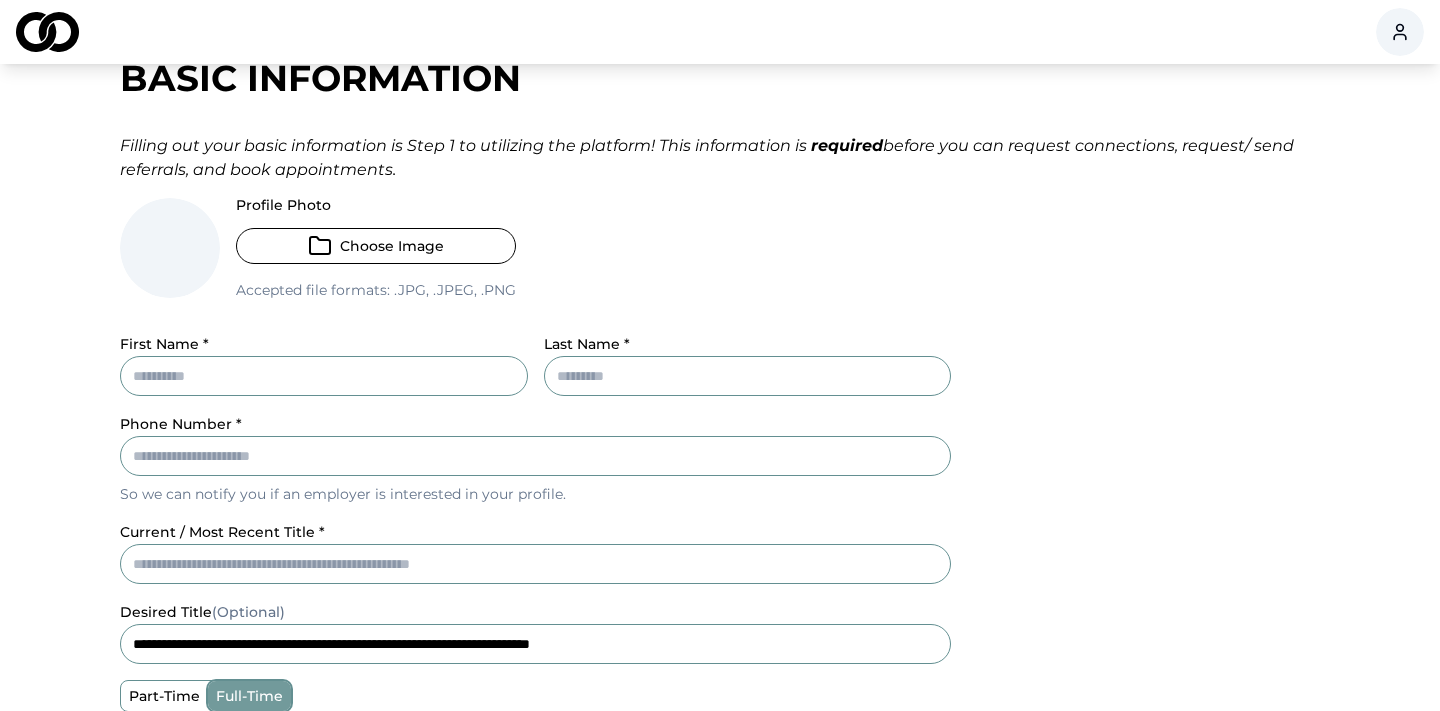 click 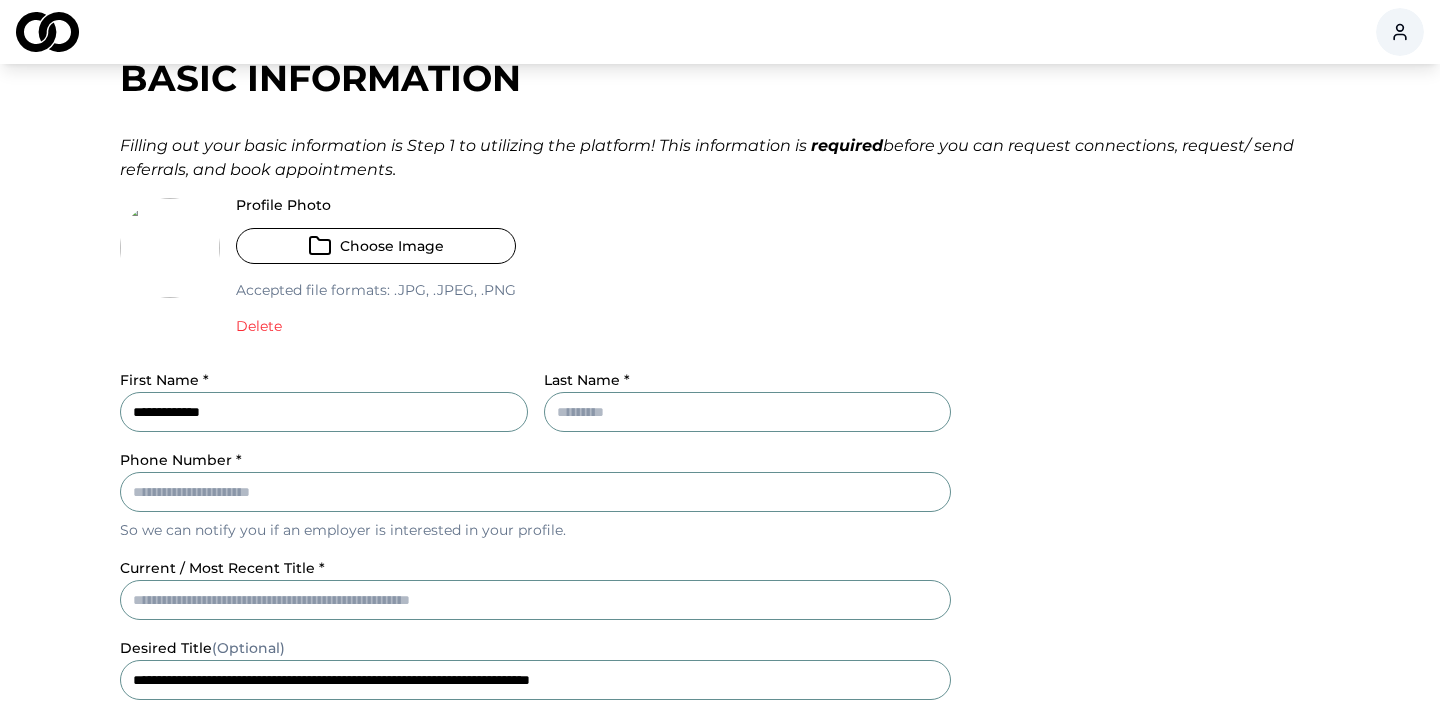 type on "**********" 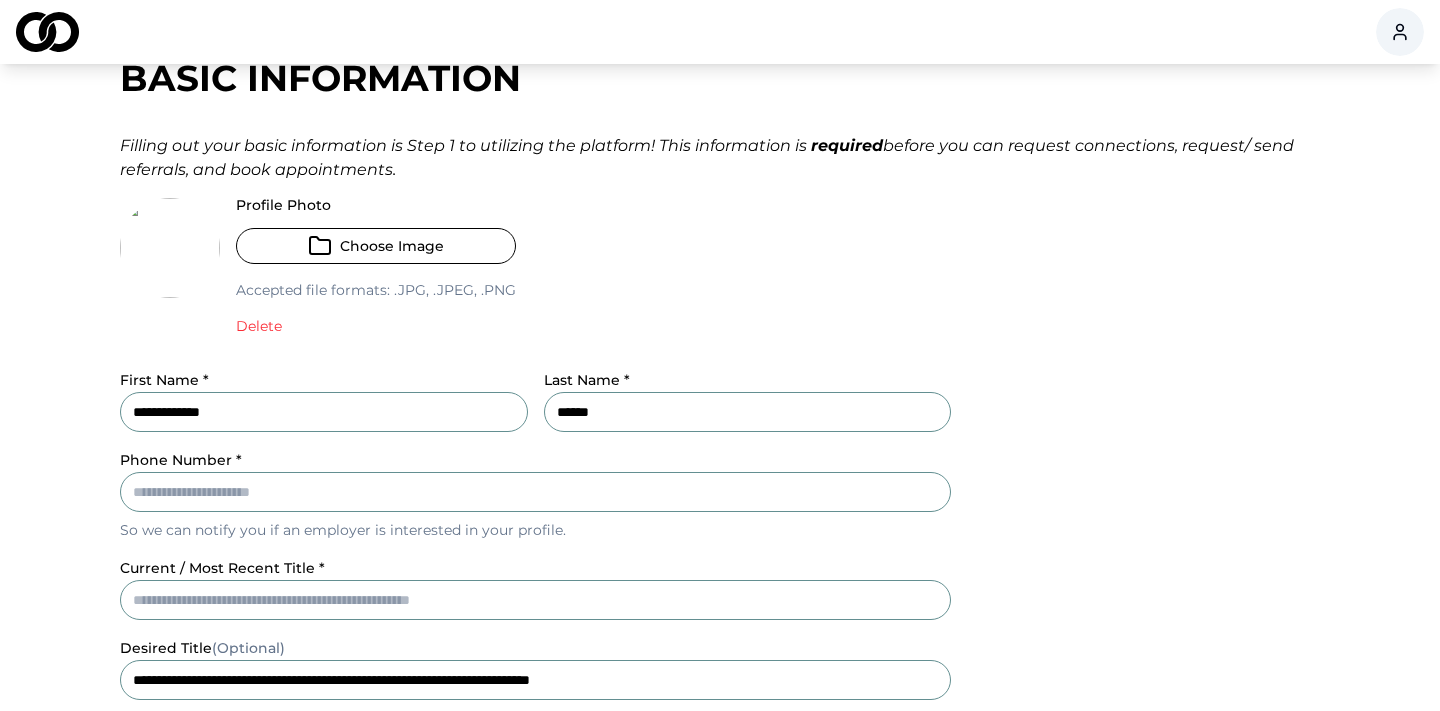type on "******" 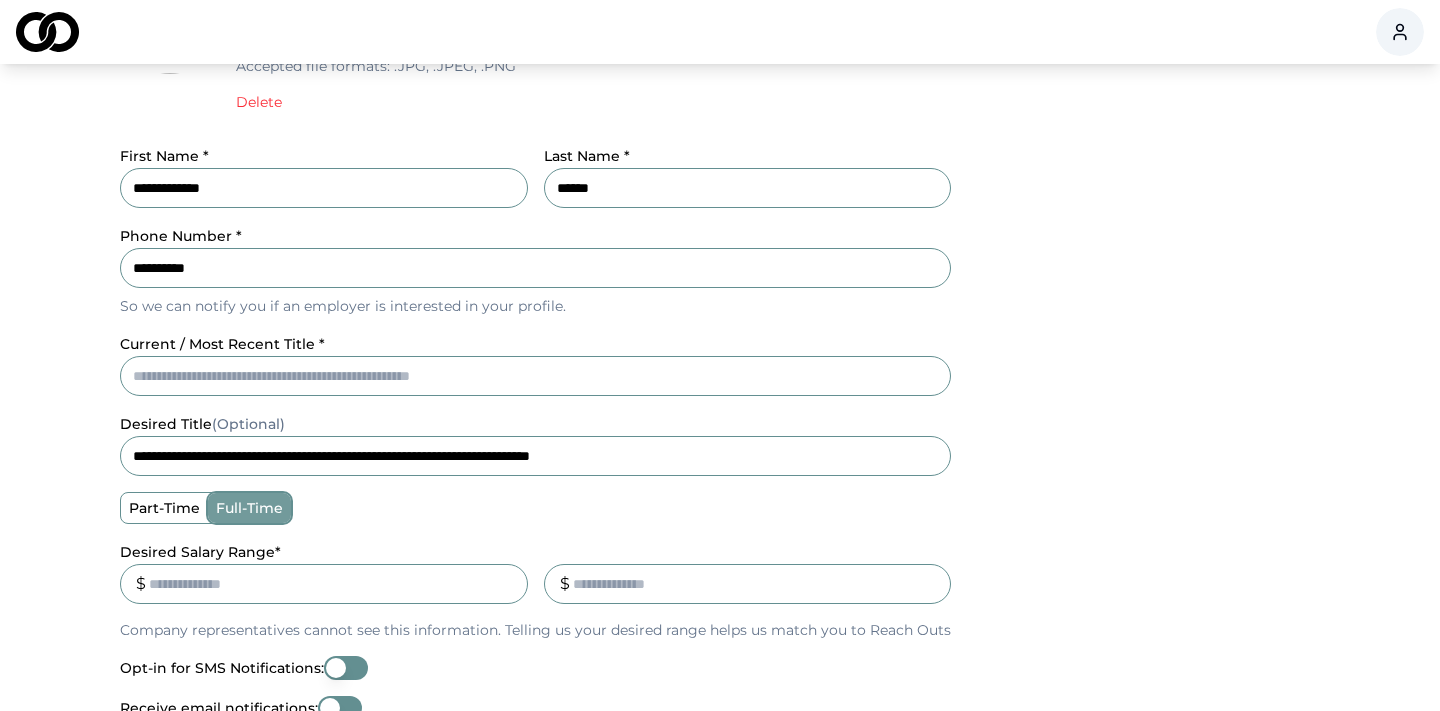 scroll, scrollTop: 329, scrollLeft: 0, axis: vertical 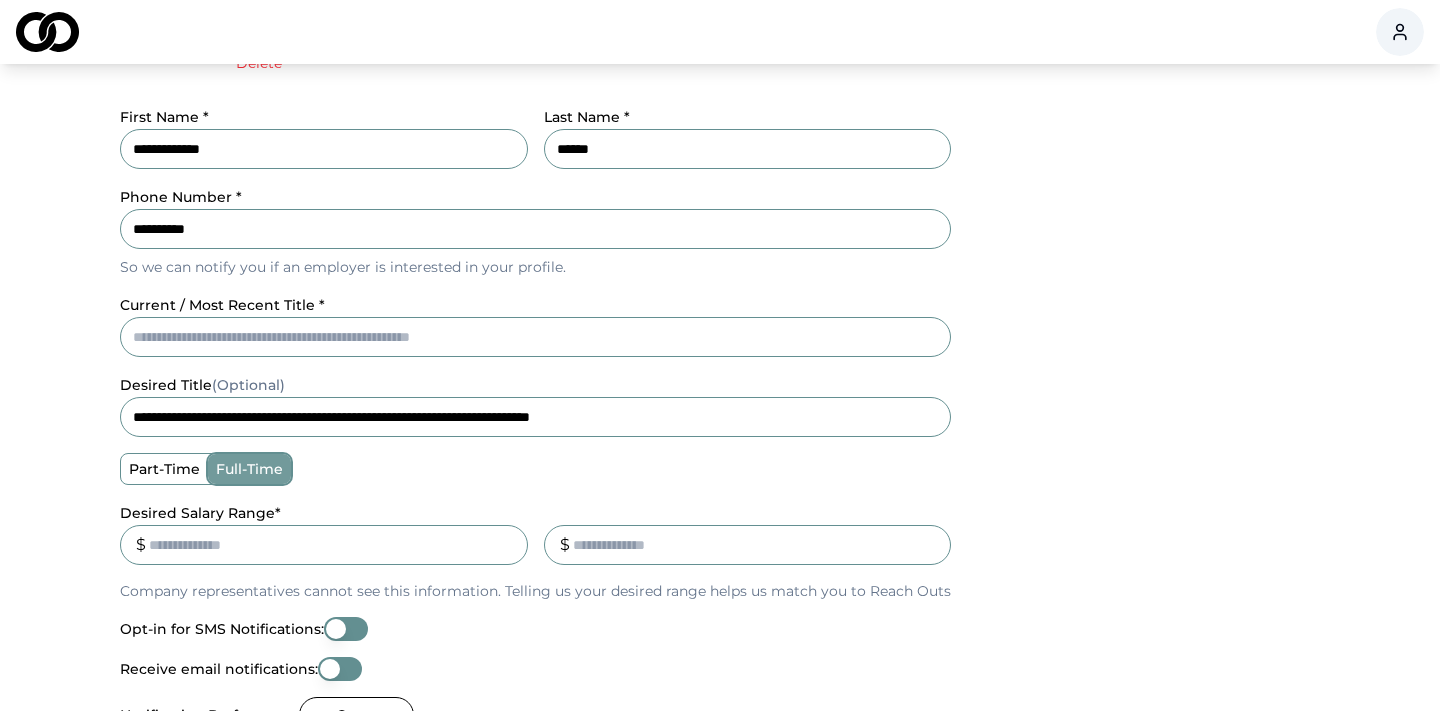 type on "**********" 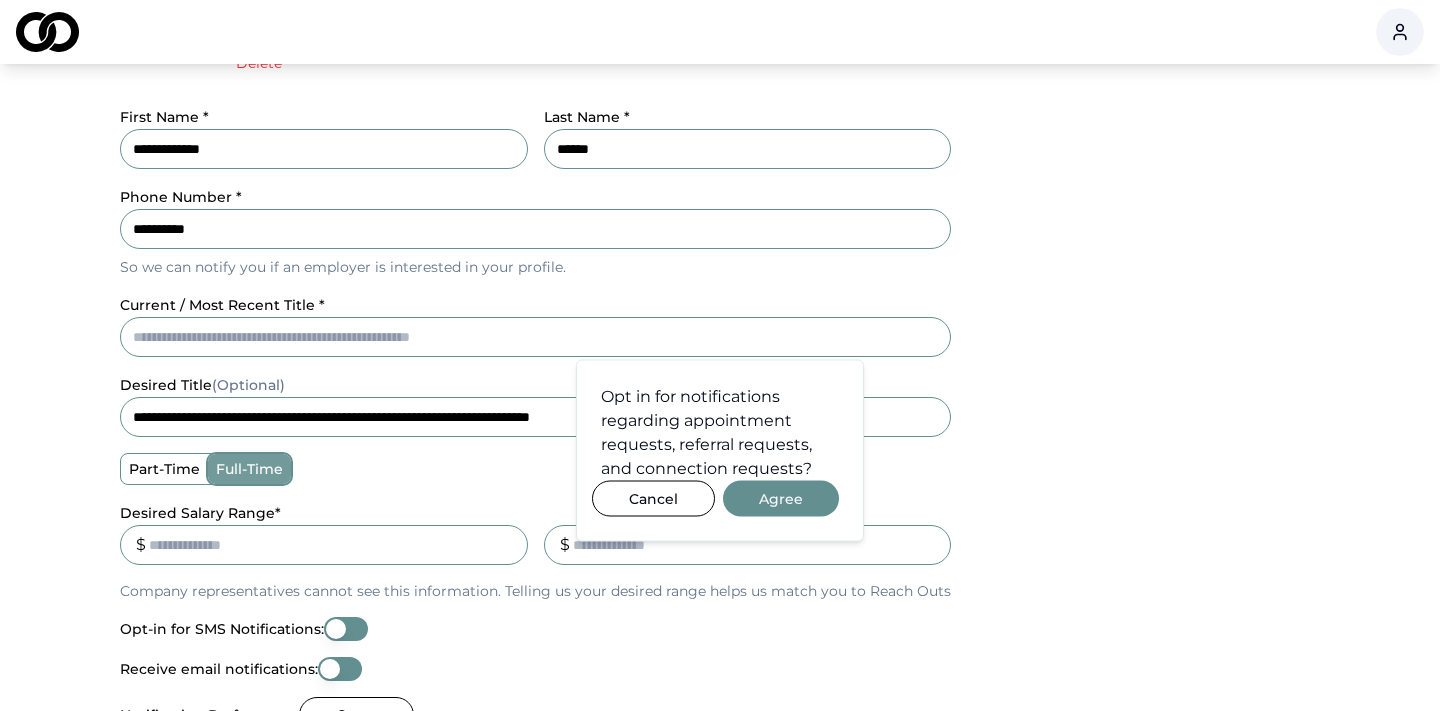 click on "**********" at bounding box center (720, 376) 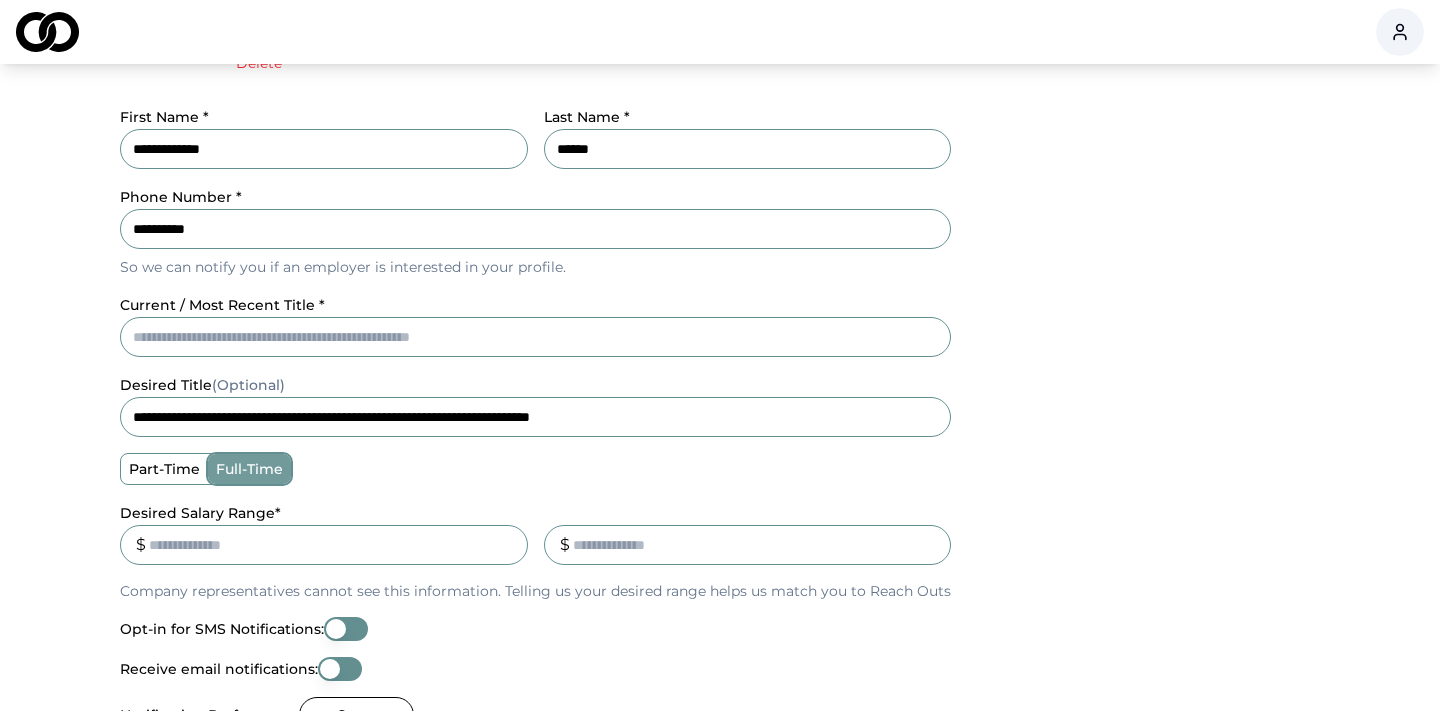 click on "current / most recent title *" at bounding box center (535, 337) 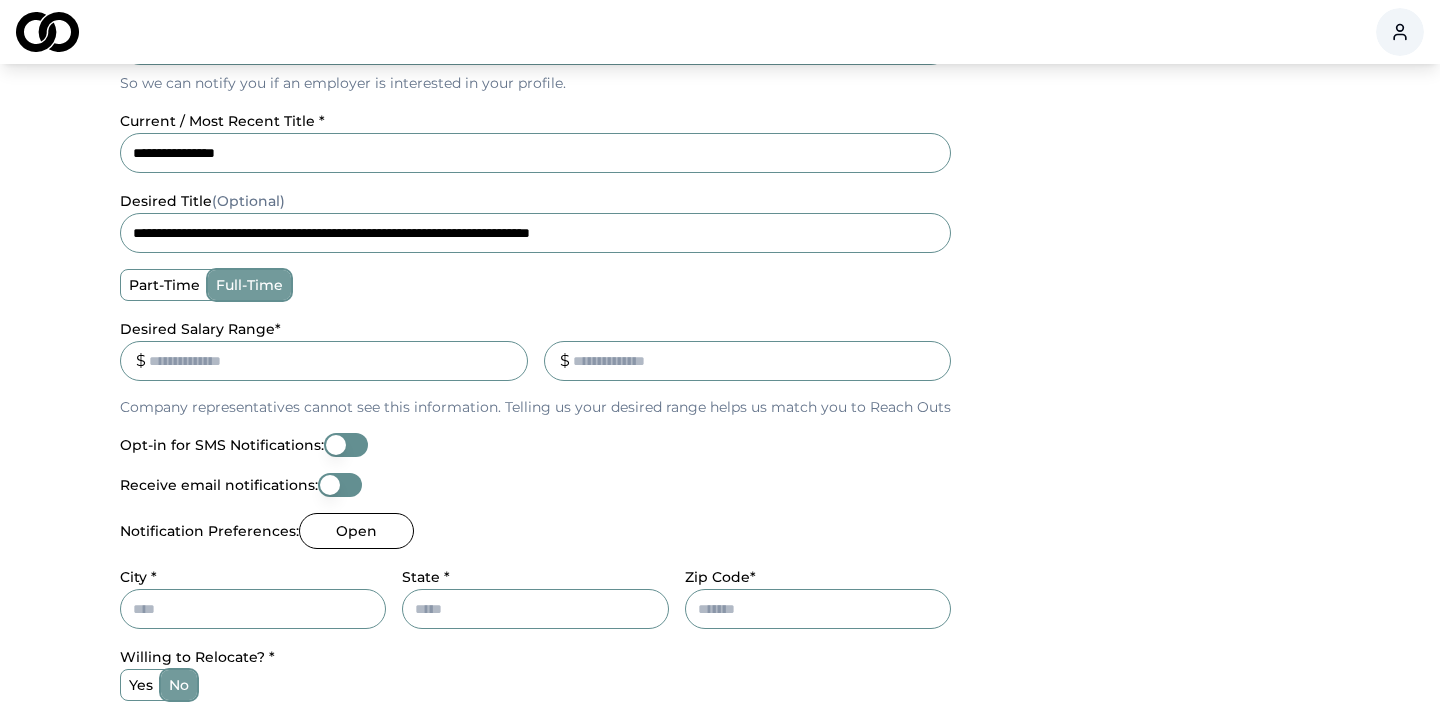 scroll, scrollTop: 426, scrollLeft: 0, axis: vertical 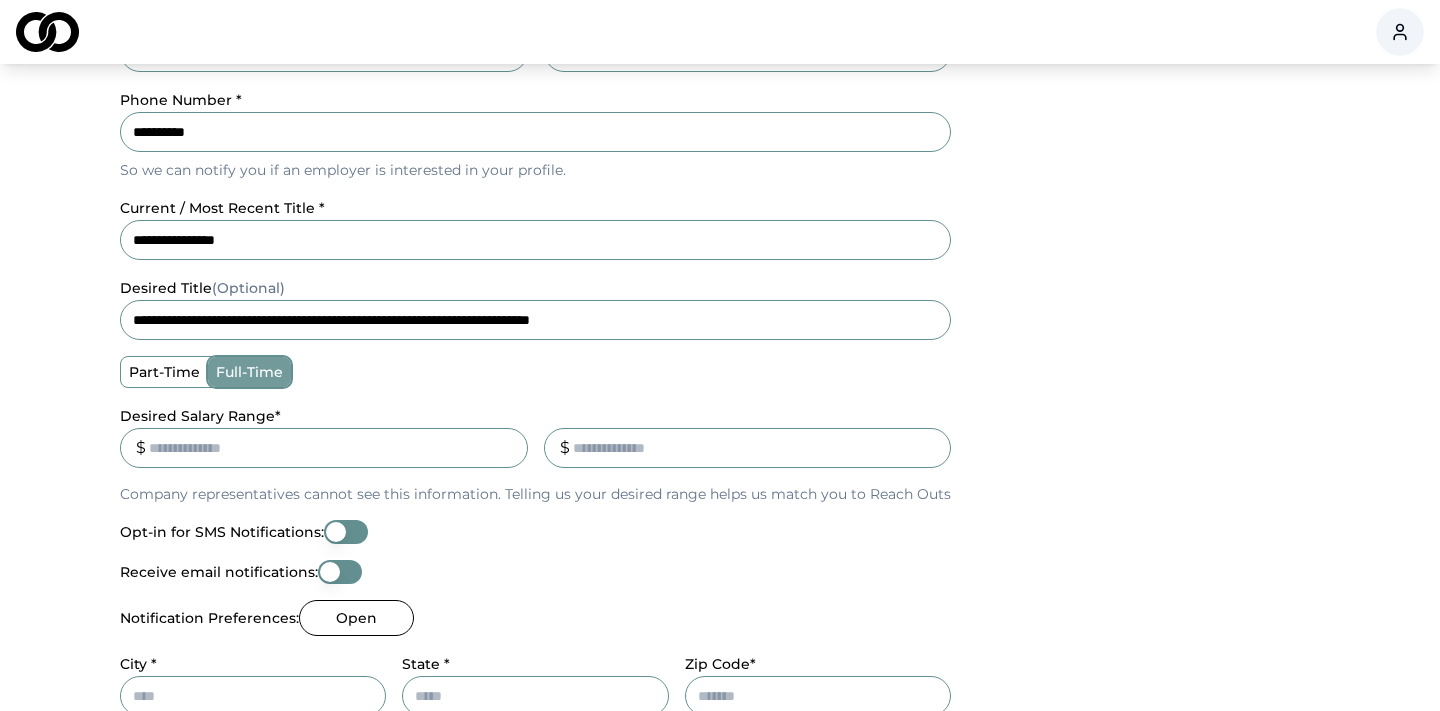 drag, startPoint x: 190, startPoint y: 238, endPoint x: 274, endPoint y: 238, distance: 84 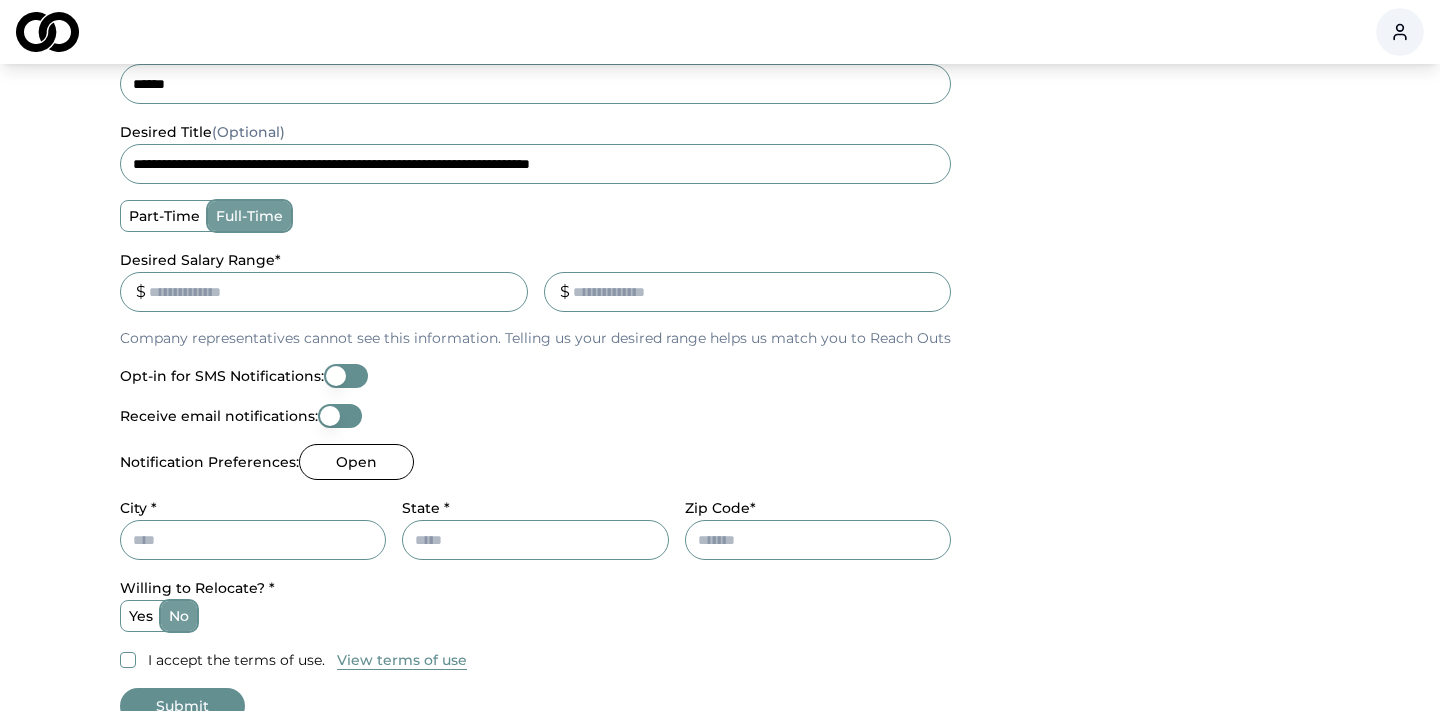 scroll, scrollTop: 709, scrollLeft: 0, axis: vertical 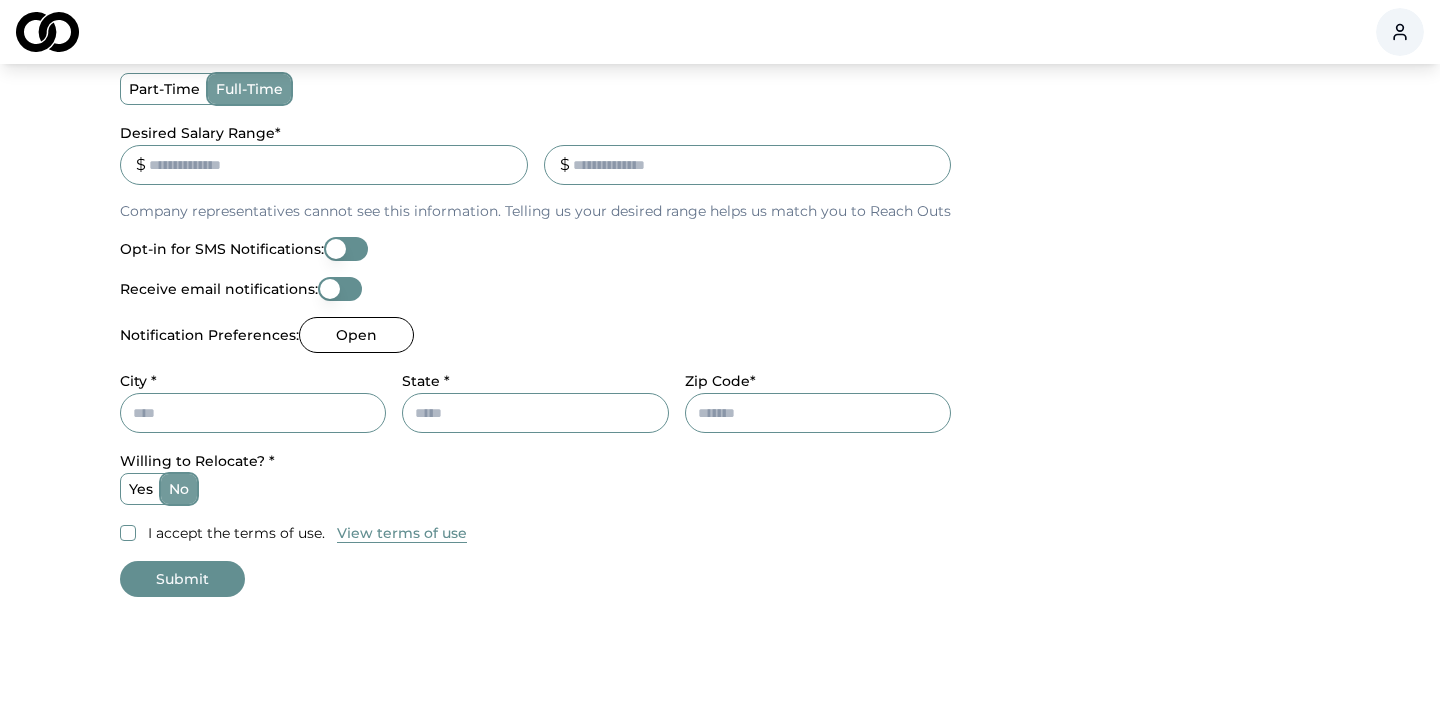 type on "******" 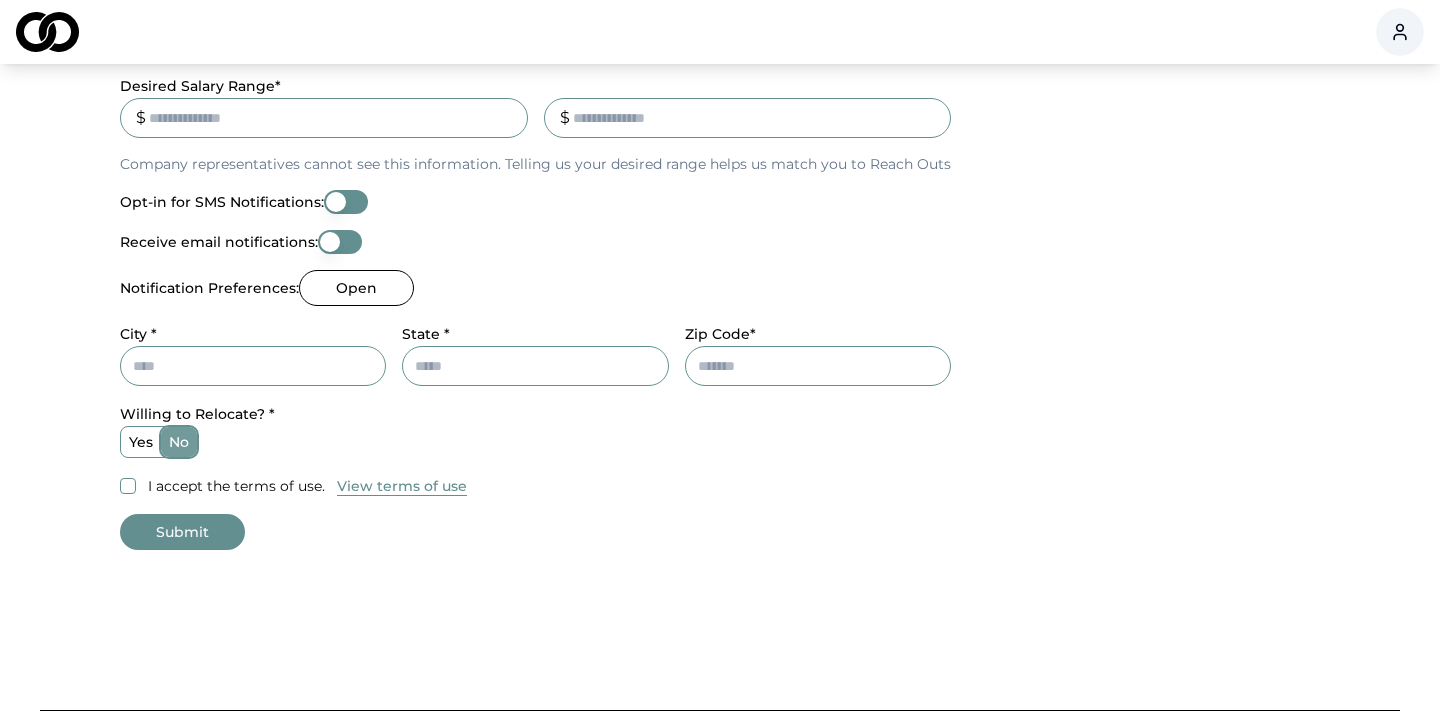 type on "******" 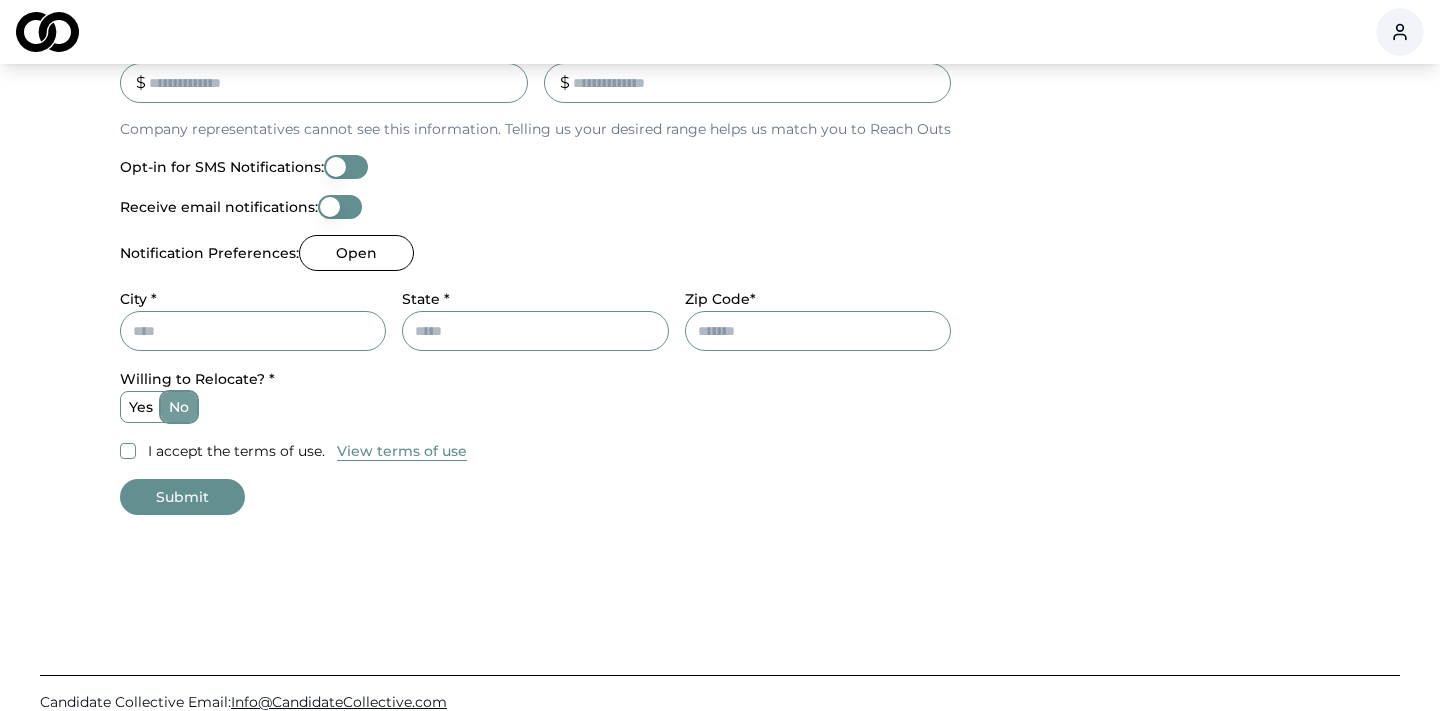 scroll, scrollTop: 822, scrollLeft: 0, axis: vertical 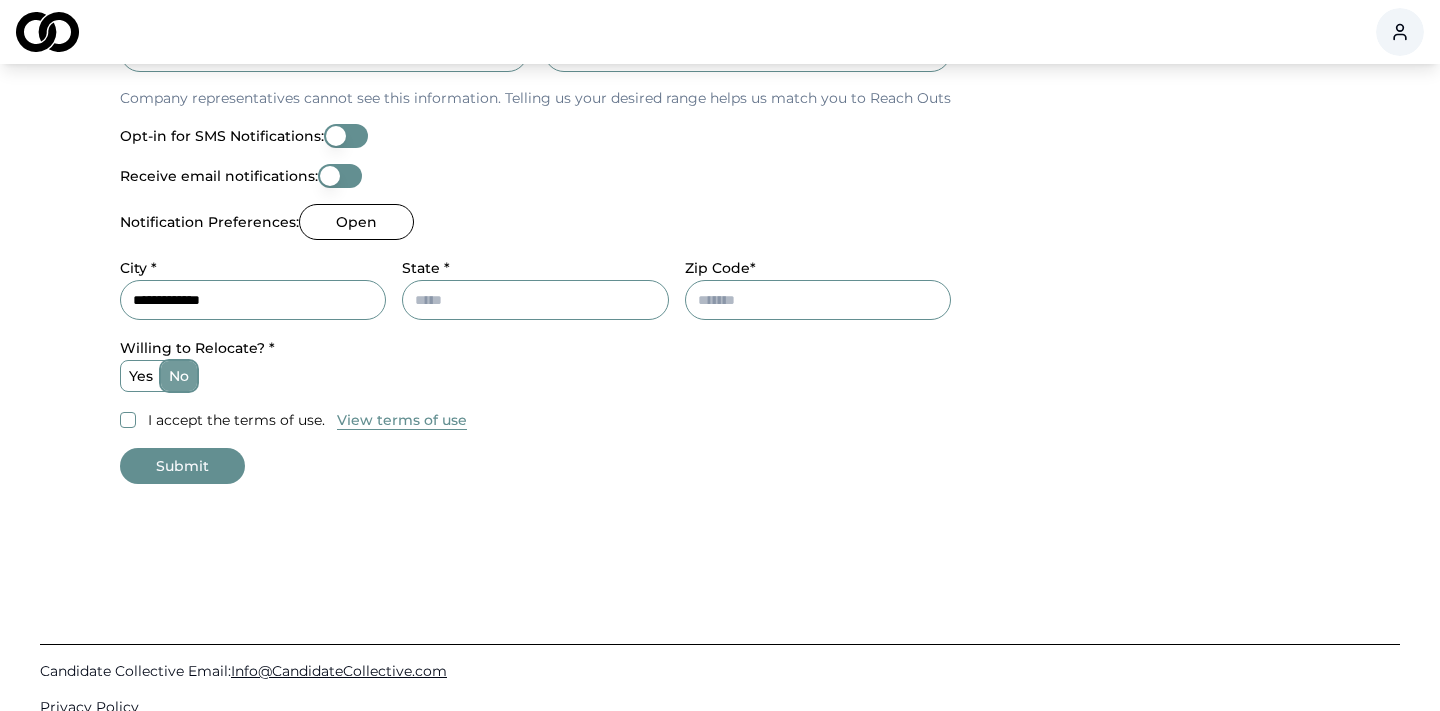 type on "**********" 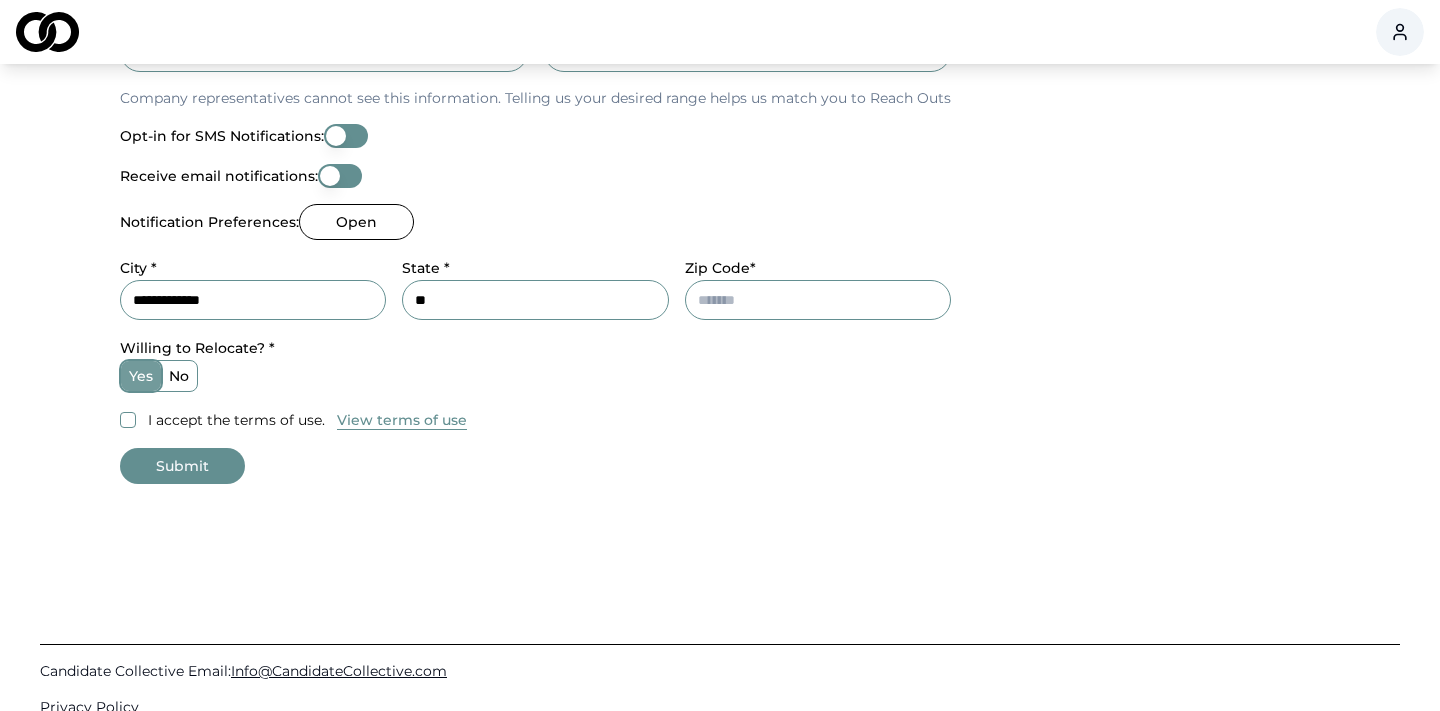 type on "**" 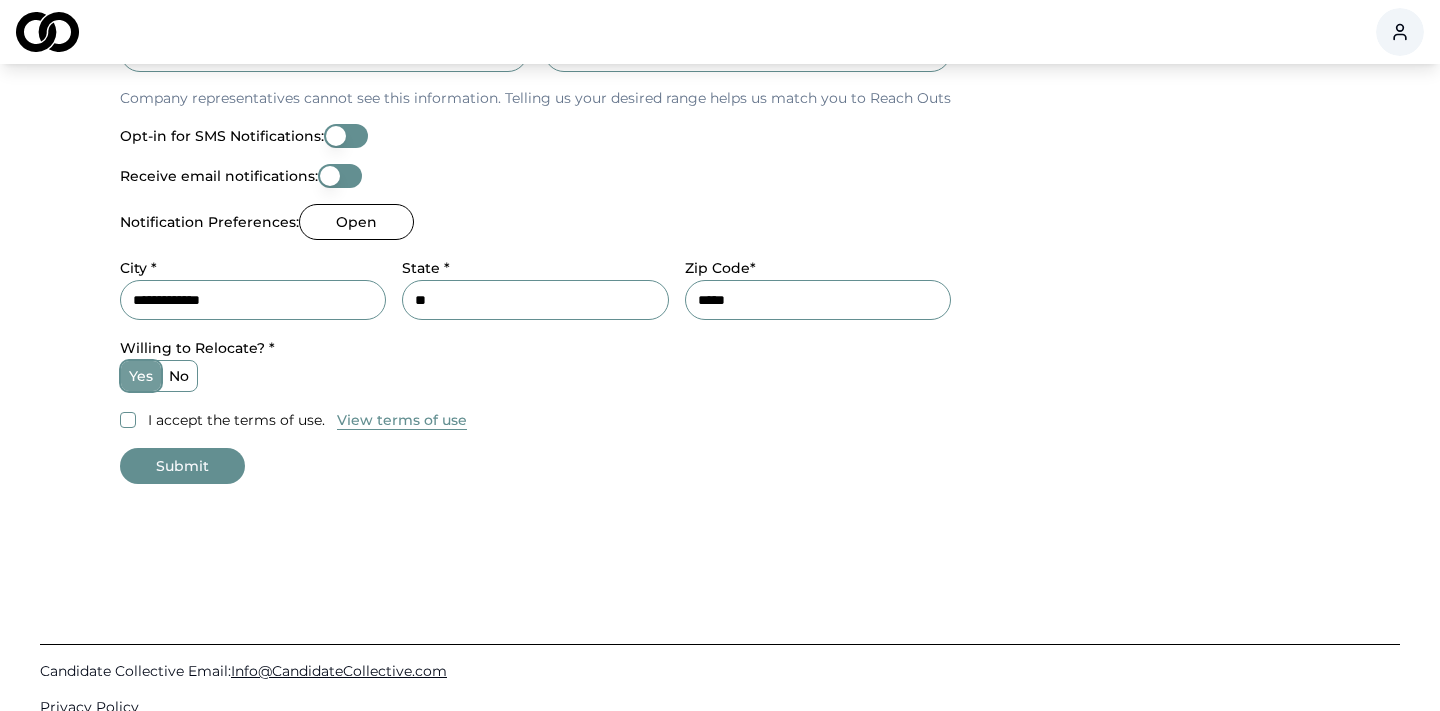scroll, scrollTop: 841, scrollLeft: 0, axis: vertical 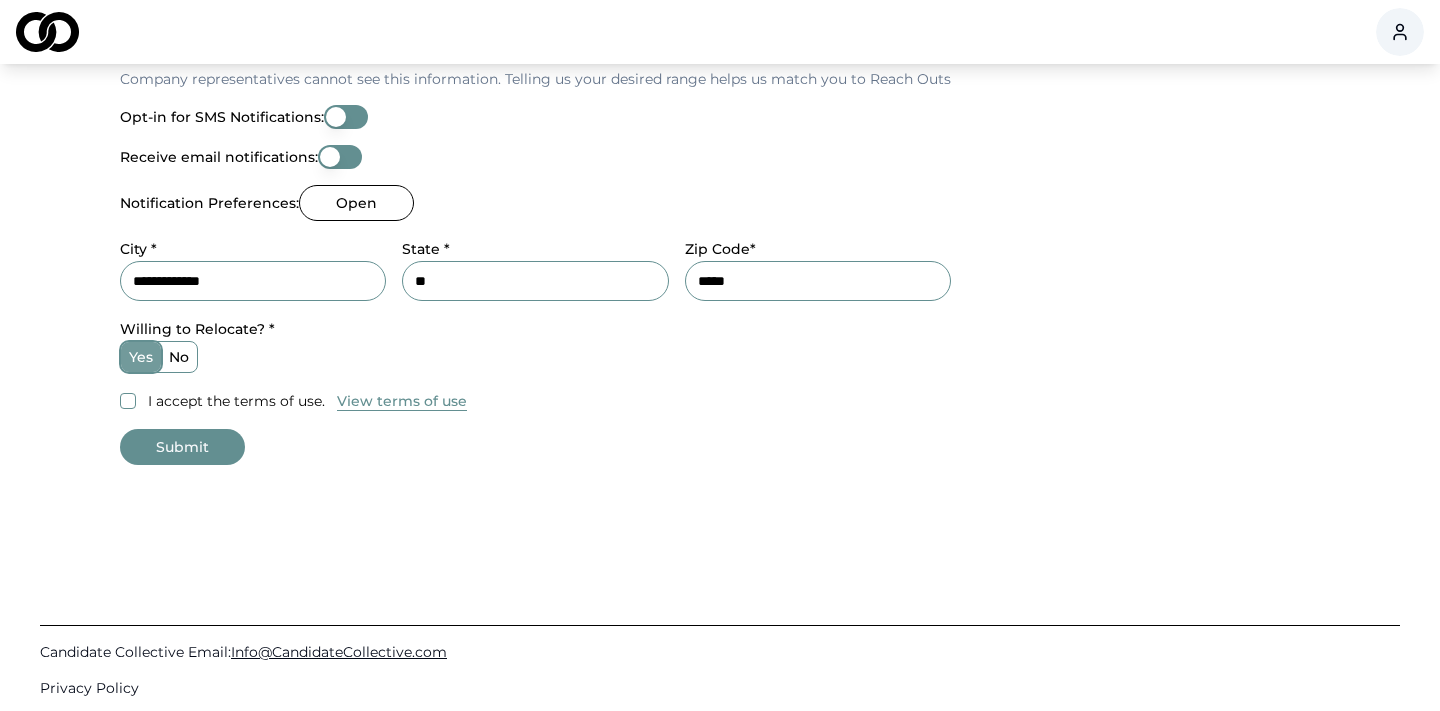 type on "*****" 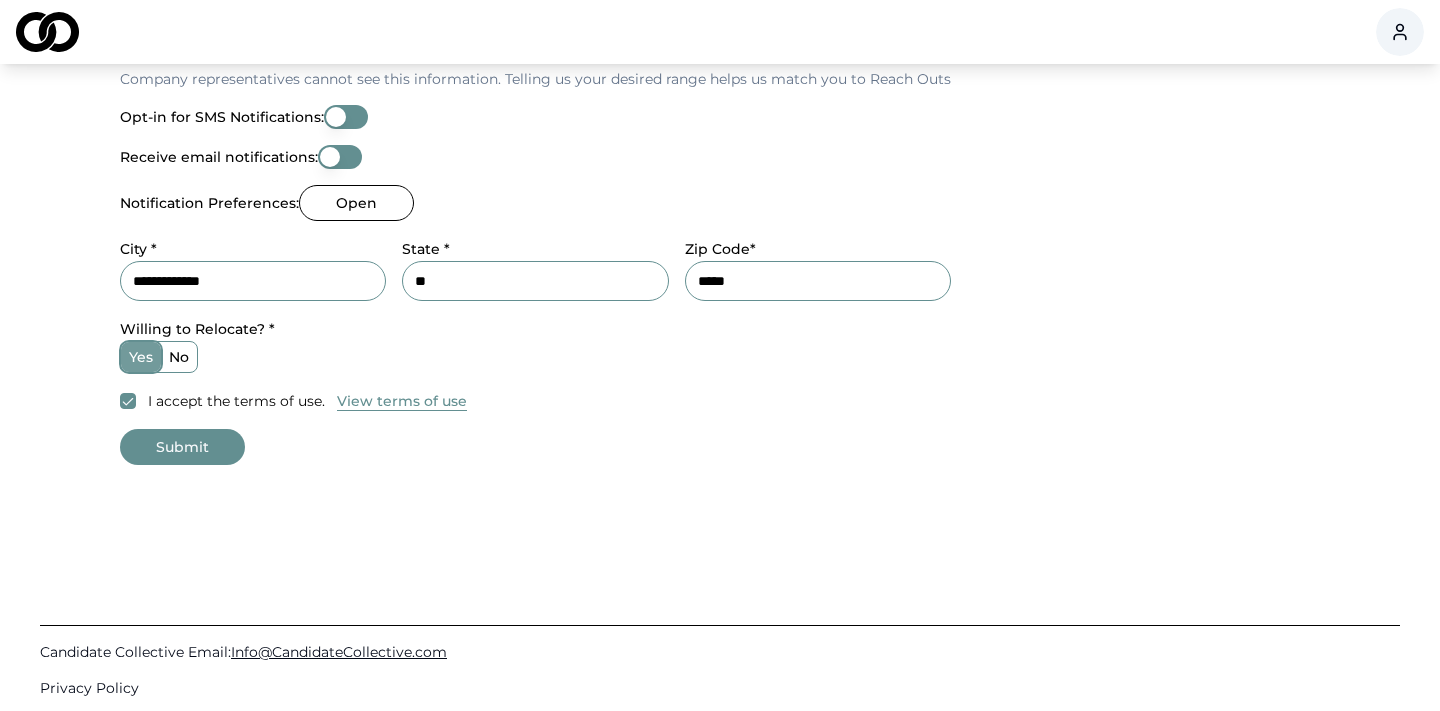 scroll, scrollTop: 836, scrollLeft: 0, axis: vertical 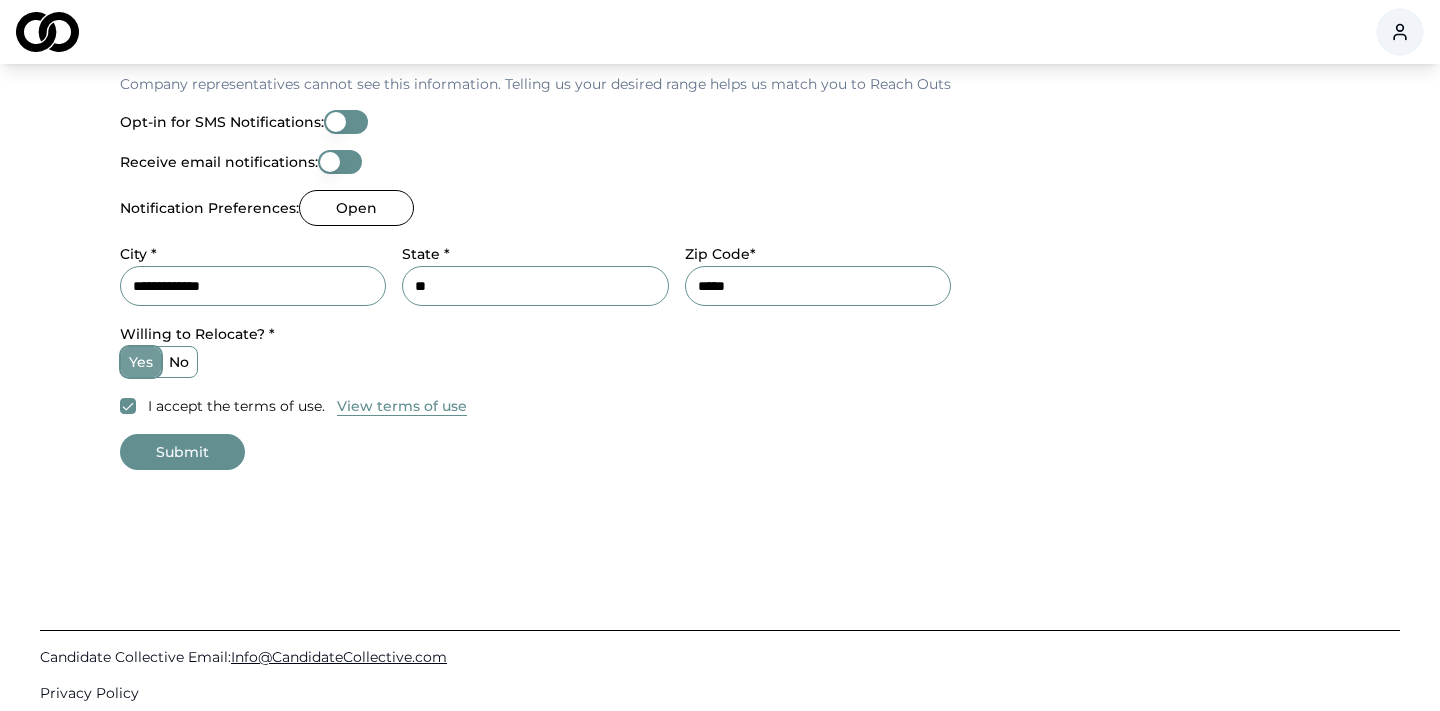 drag, startPoint x: 193, startPoint y: 450, endPoint x: 288, endPoint y: 351, distance: 137.20787 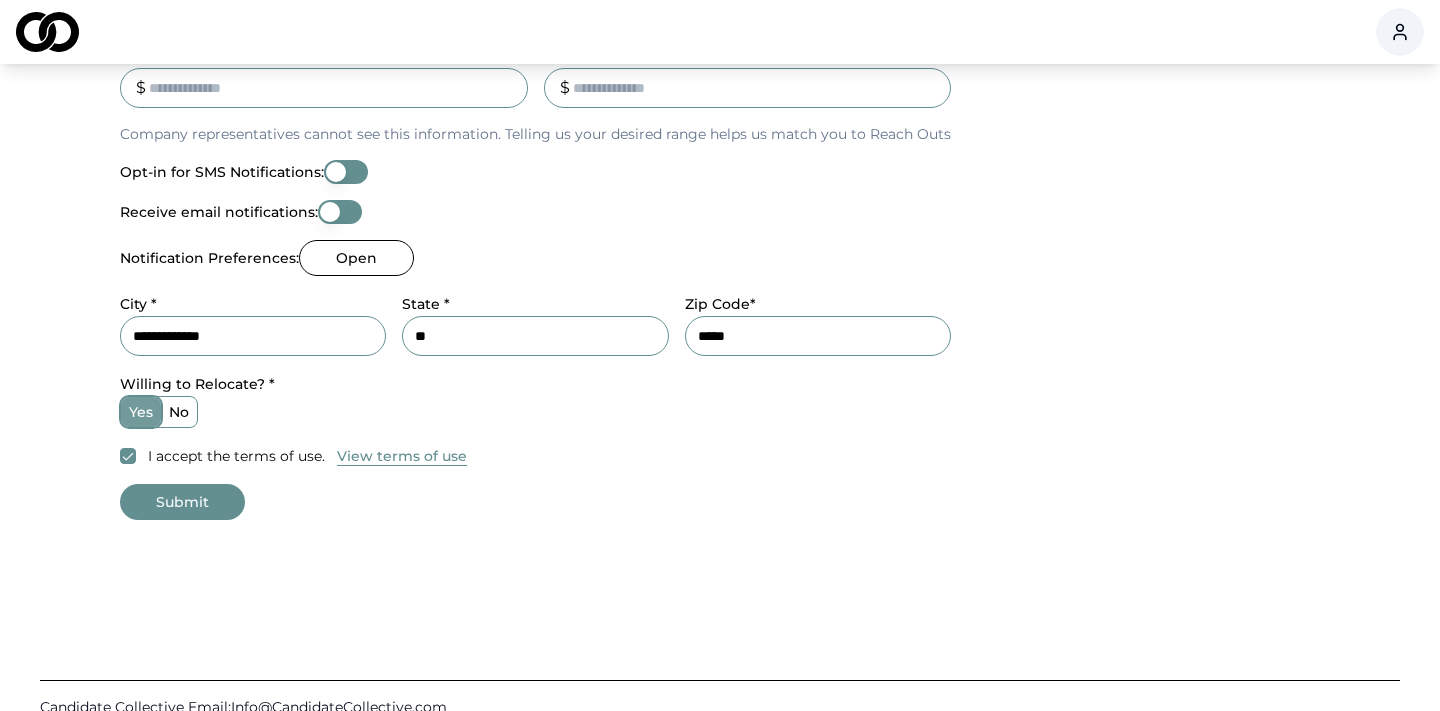 scroll, scrollTop: 816, scrollLeft: 0, axis: vertical 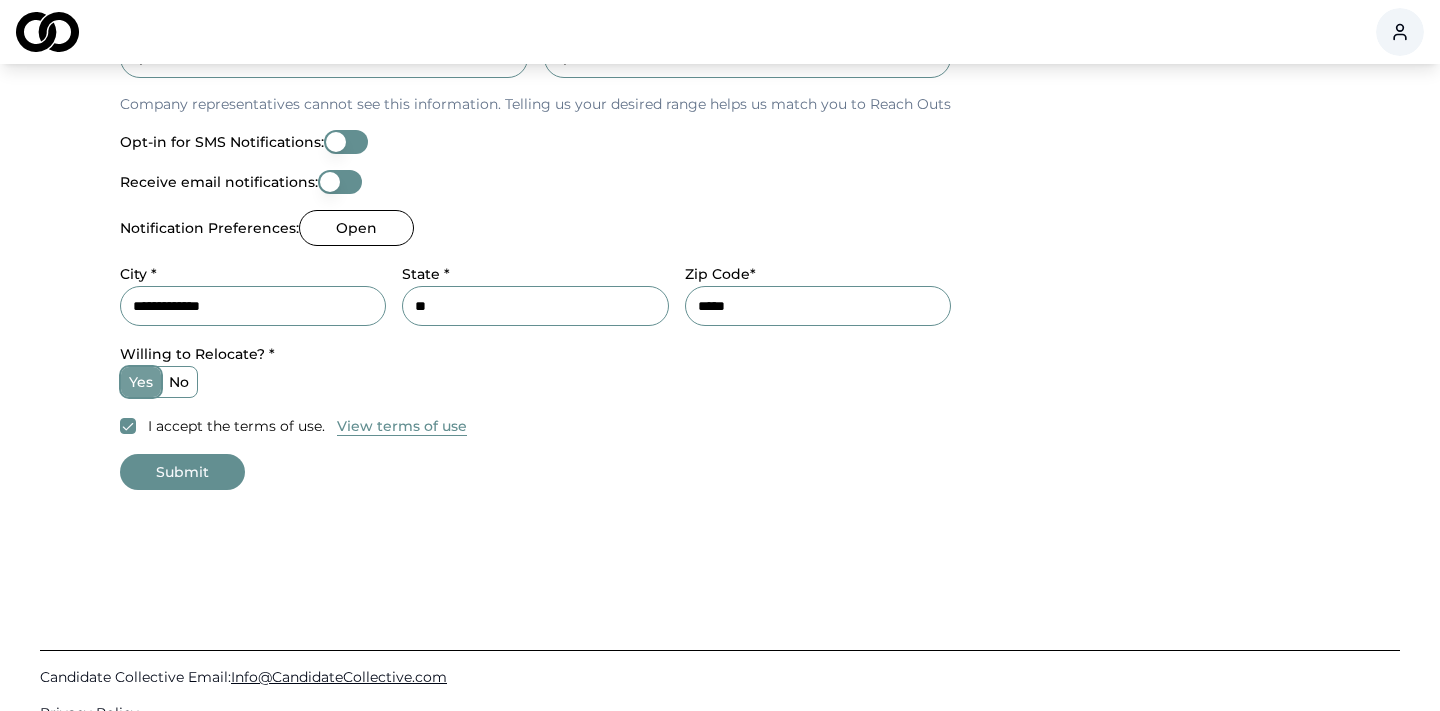 click on "Submit" at bounding box center (182, 472) 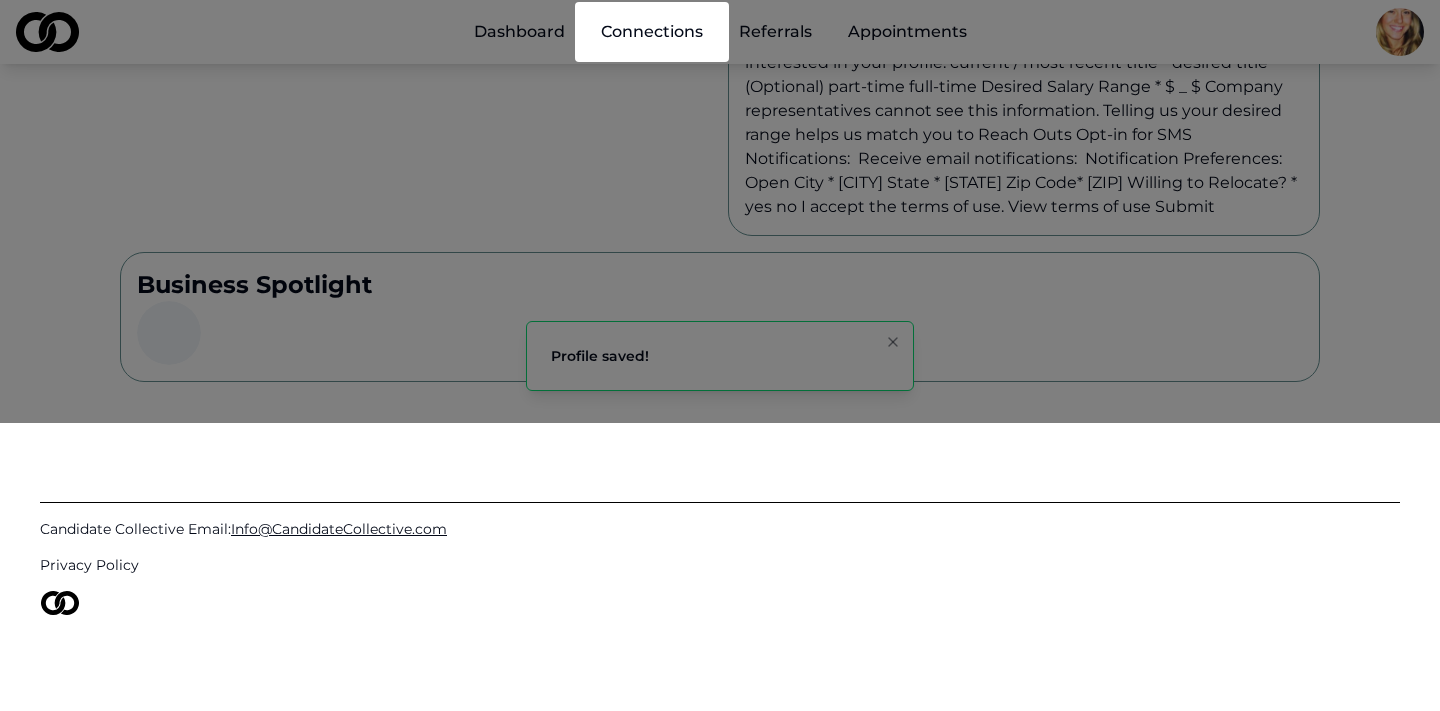 scroll, scrollTop: 0, scrollLeft: 0, axis: both 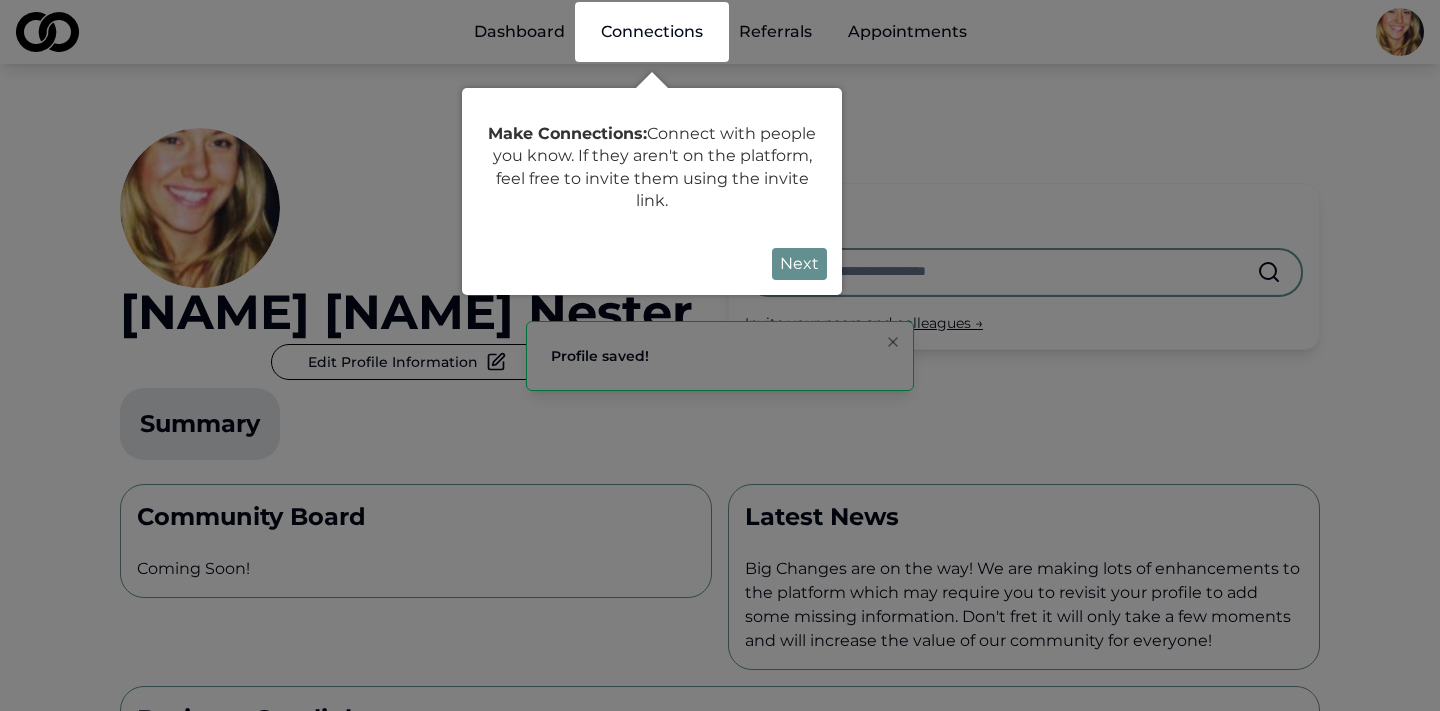 click on "Next" at bounding box center (799, 264) 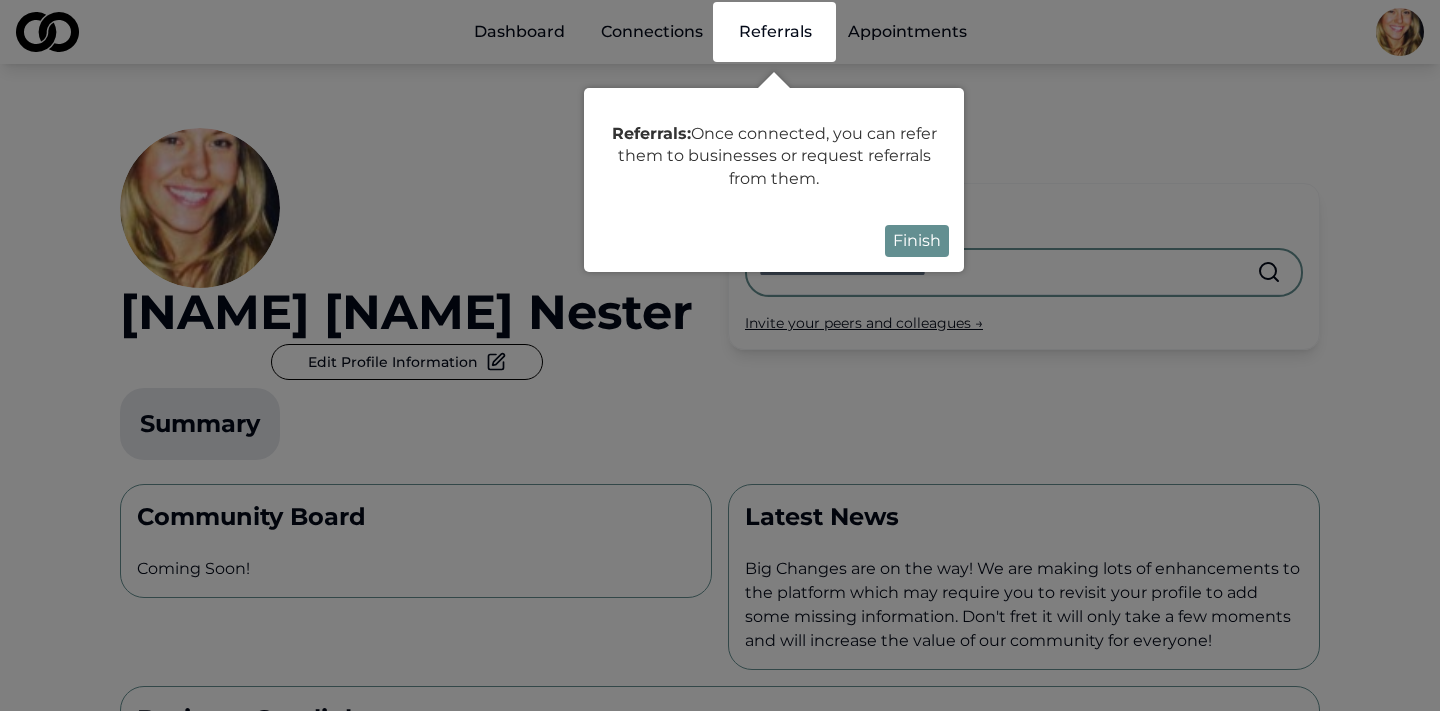 click on "Finish" at bounding box center (917, 241) 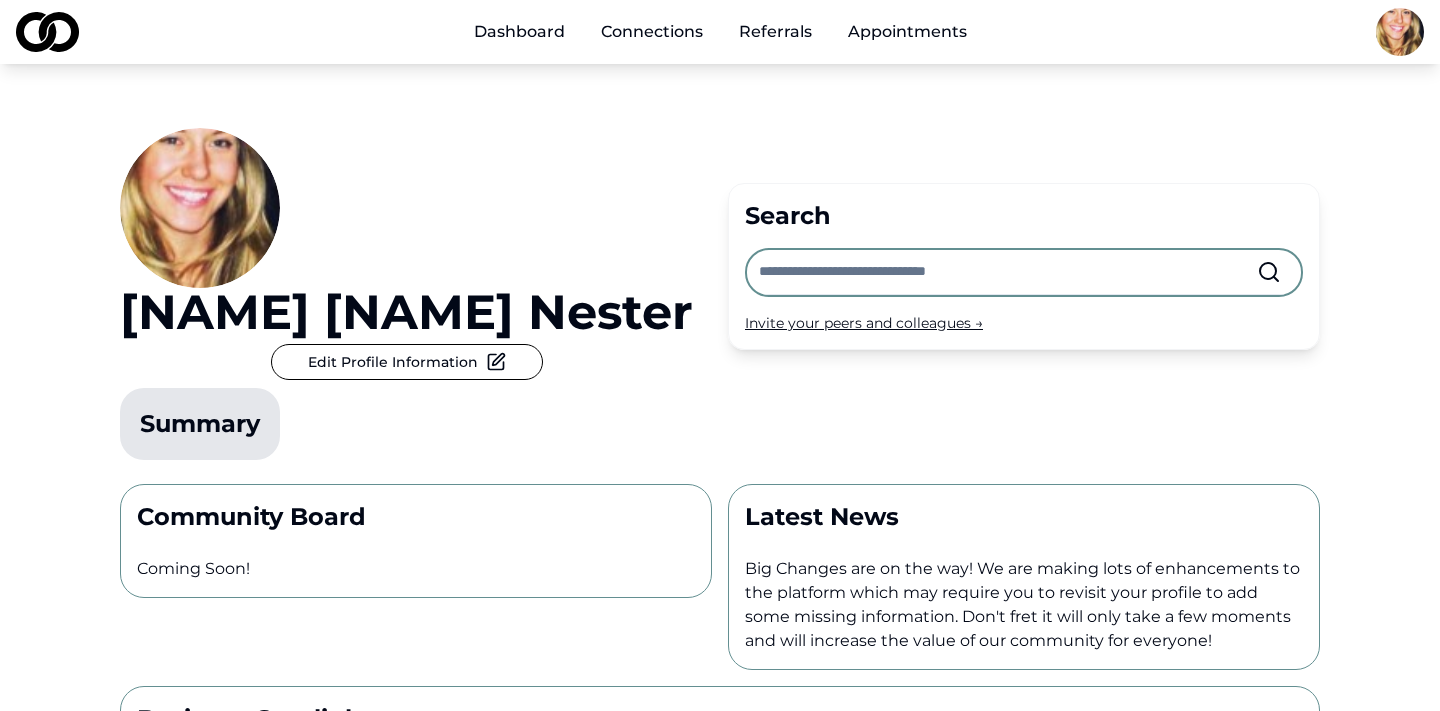 scroll, scrollTop: 0, scrollLeft: 0, axis: both 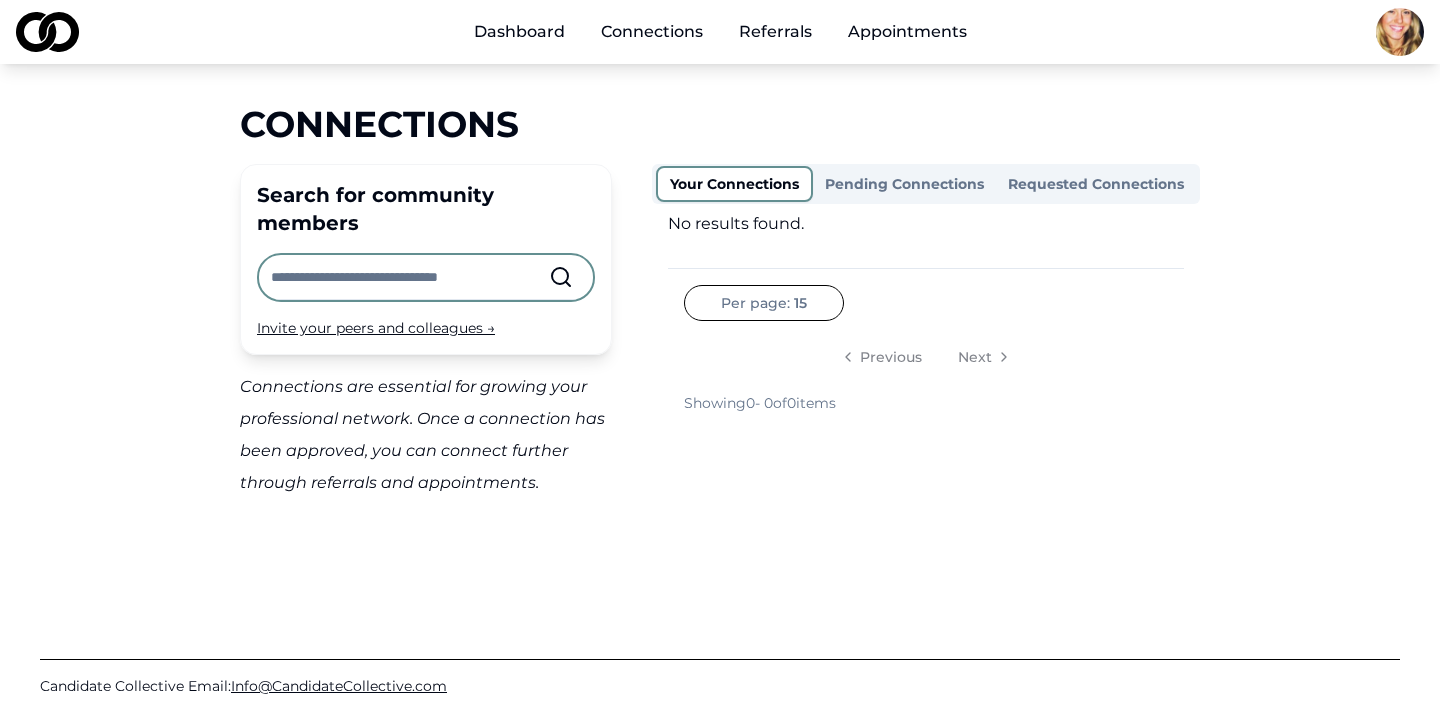 click on "Pending Connections" at bounding box center (904, 184) 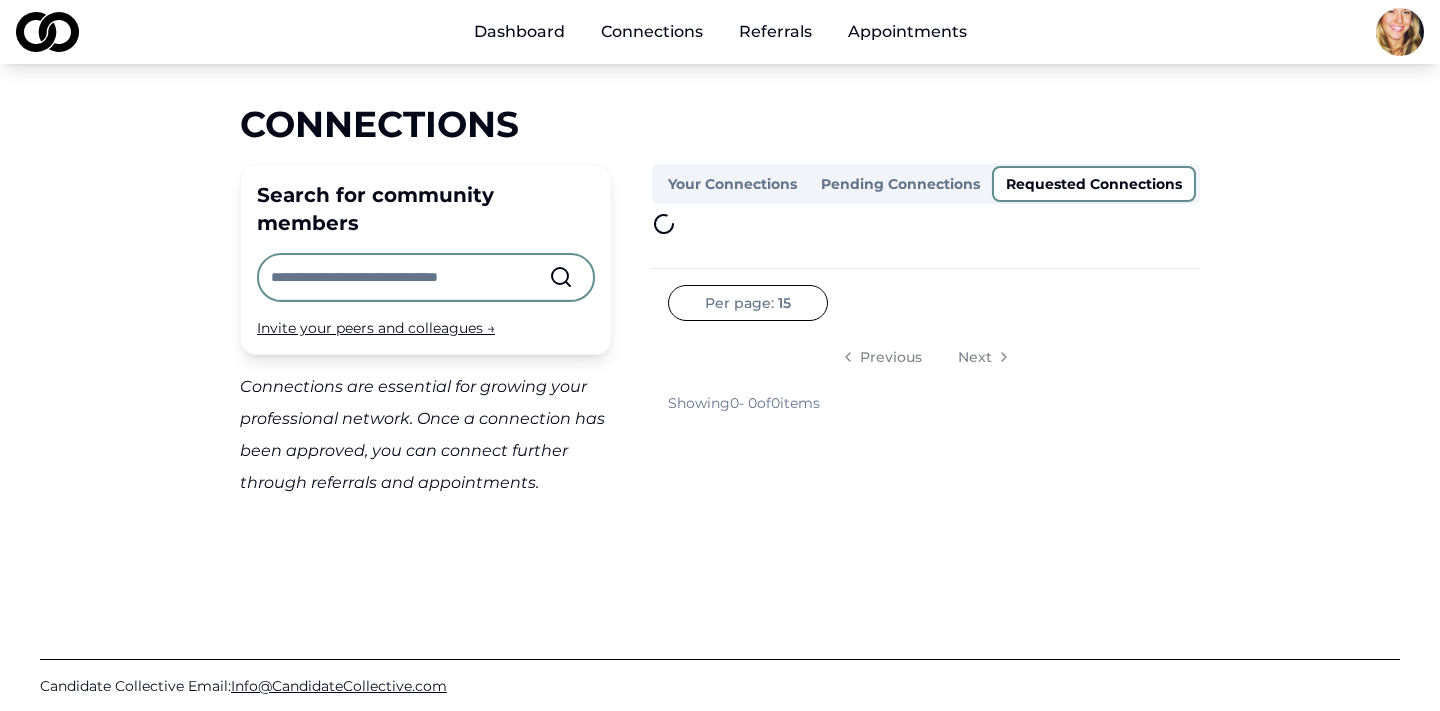 click on "Requested Connections" at bounding box center (1094, 184) 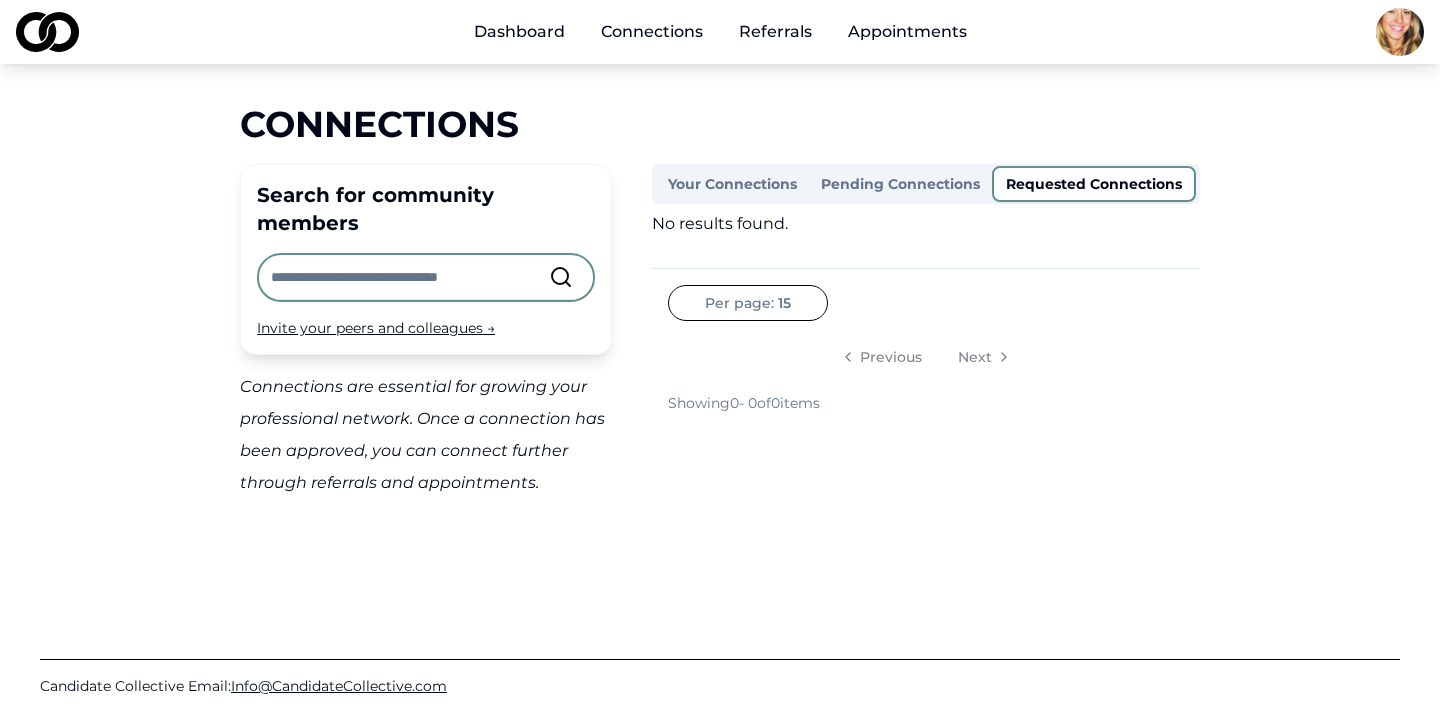 click on "Appointments" at bounding box center [907, 32] 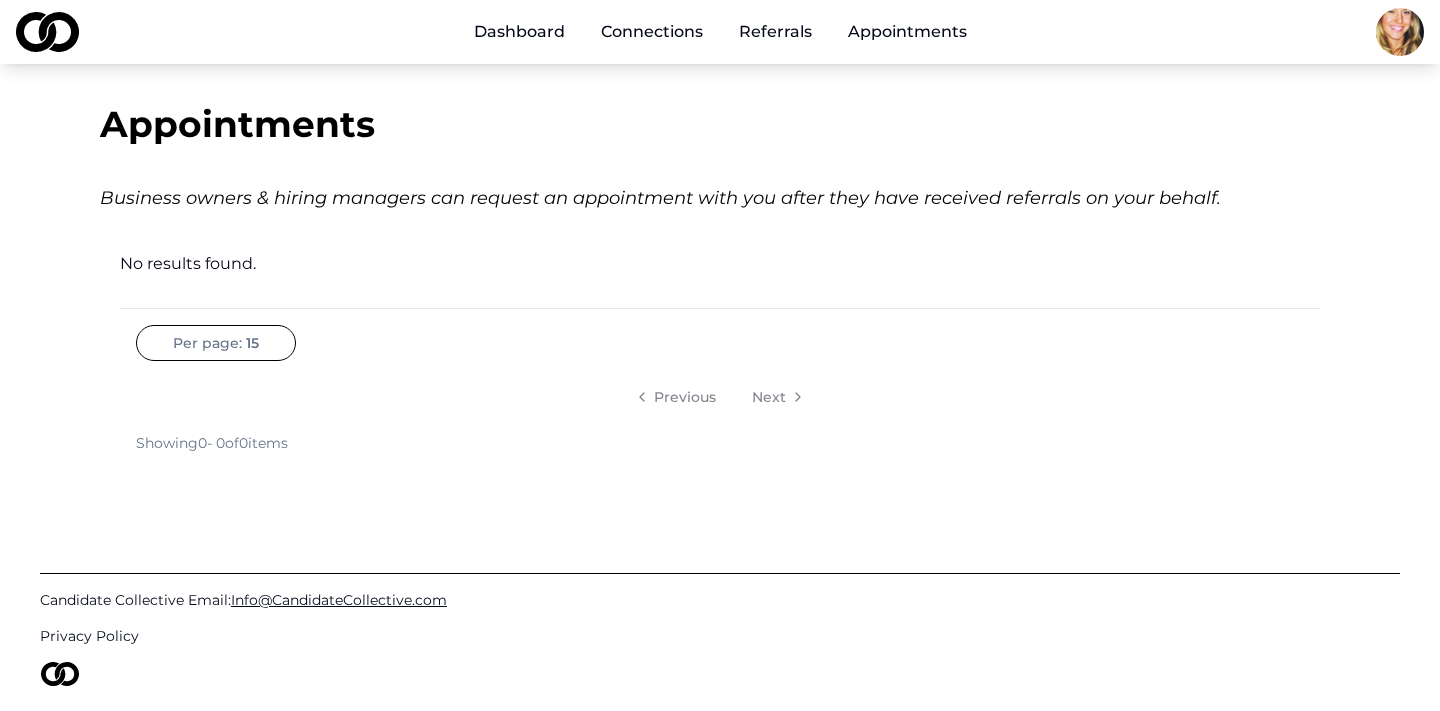 scroll, scrollTop: 0, scrollLeft: 0, axis: both 